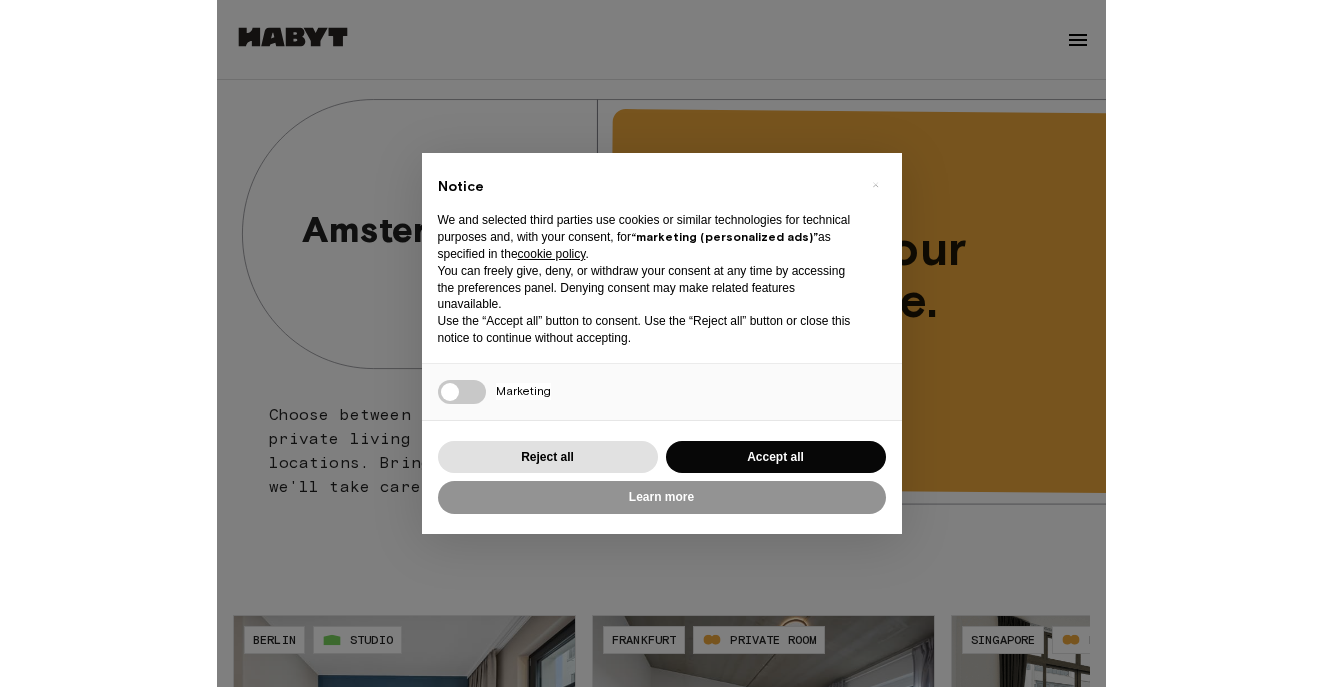 scroll, scrollTop: 0, scrollLeft: 0, axis: both 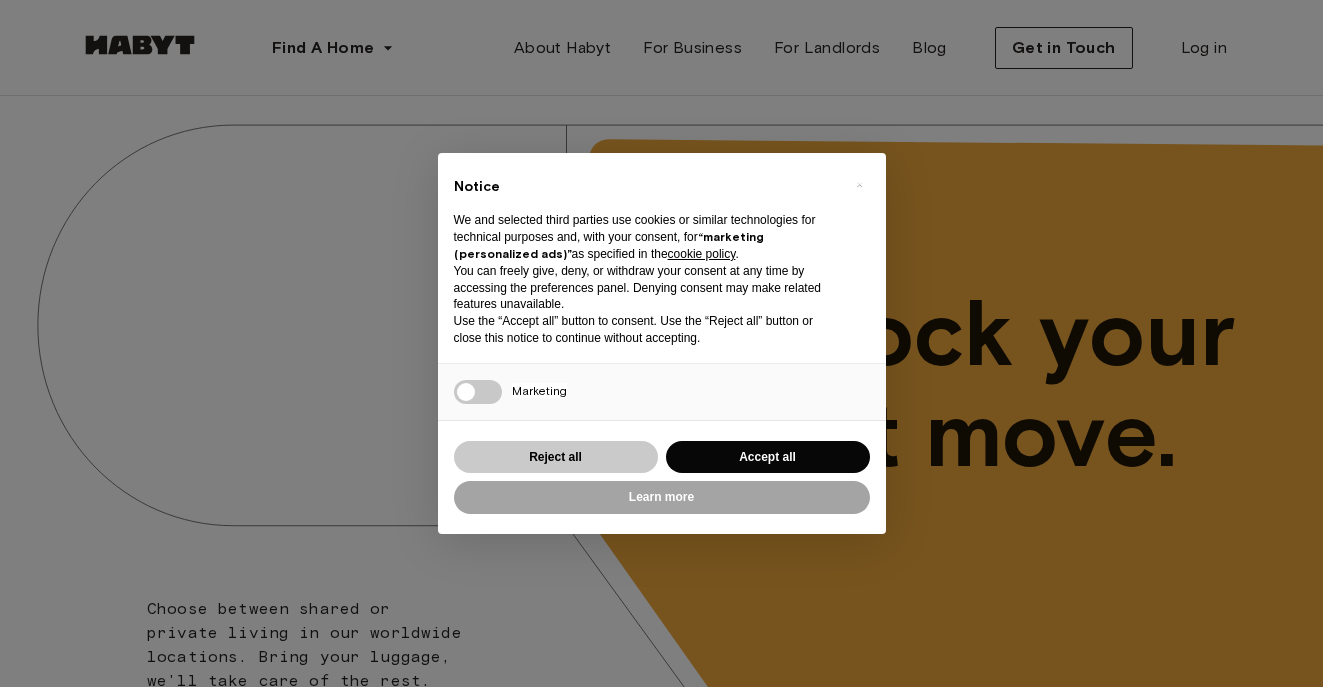 click on "Reject all" at bounding box center [556, 457] 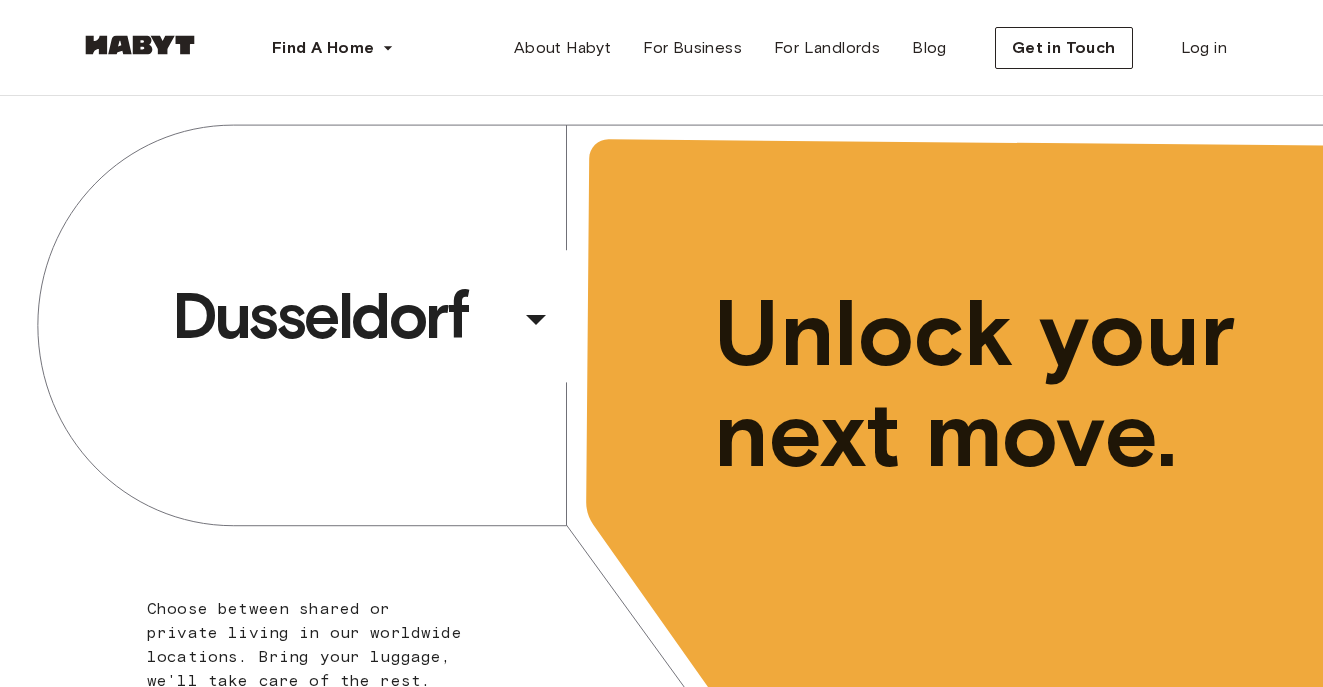click on "Dusseldorf ​ ​ Choose between shared or private living in our worldwide locations. Bring your luggage, we'll take care of the rest. Unlock your next move." at bounding box center [661, 439] 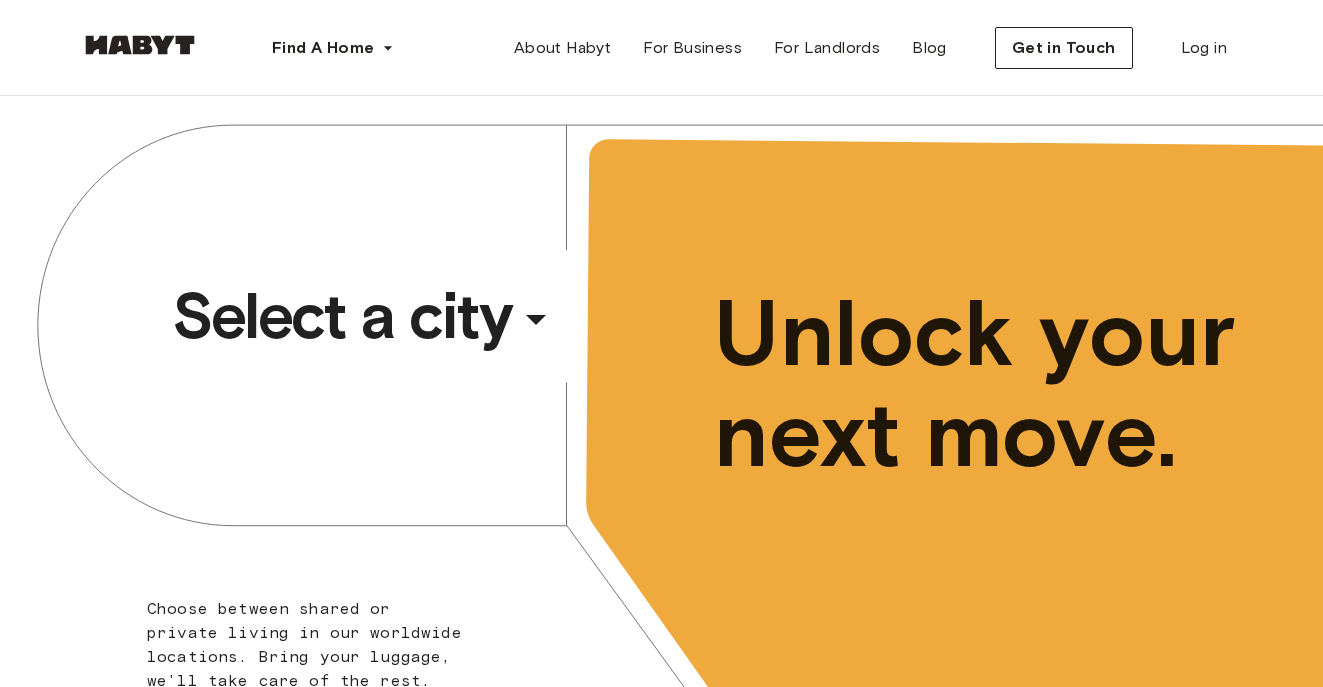 click on "​" at bounding box center (563, 336) 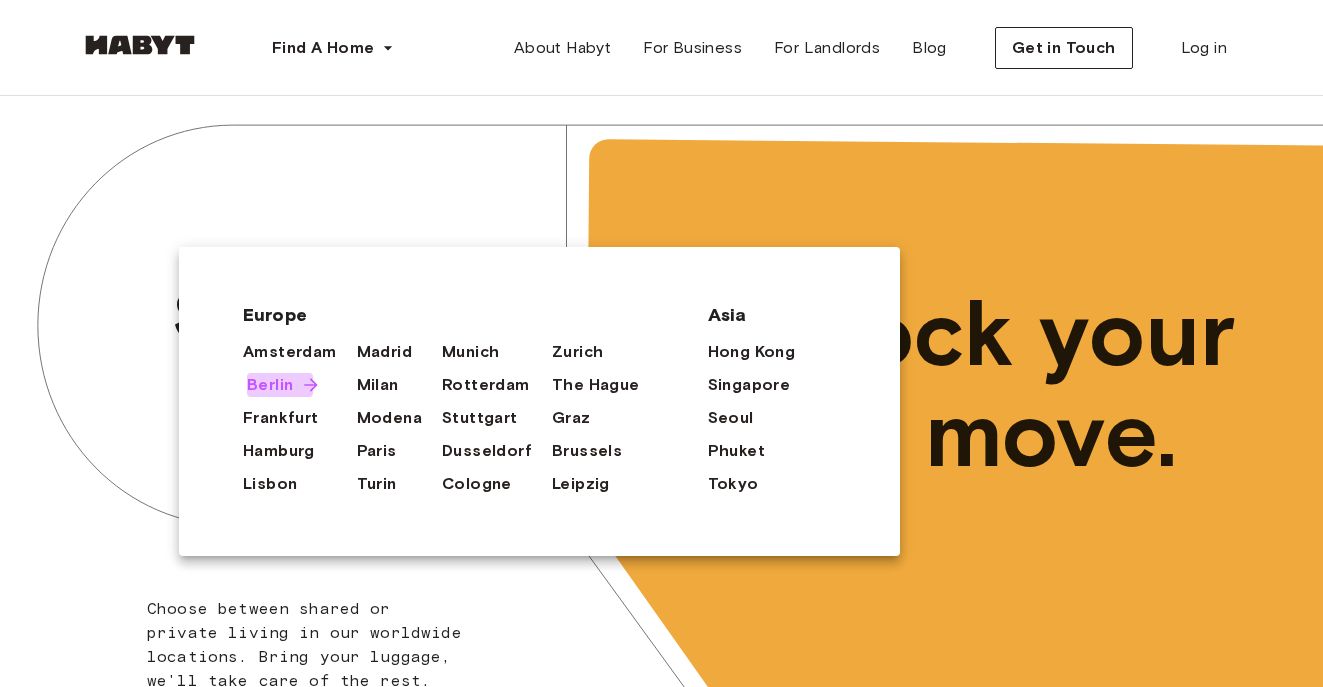 click on "Berlin" at bounding box center [270, 385] 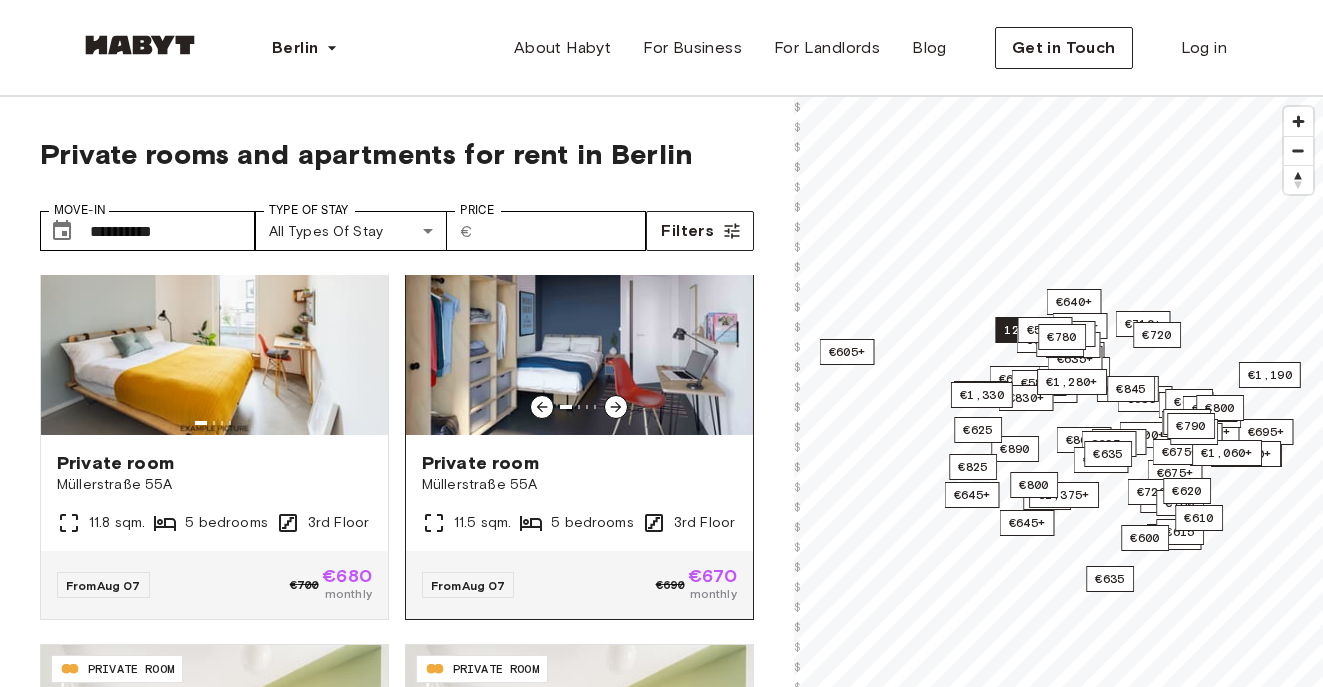 scroll, scrollTop: 462, scrollLeft: 0, axis: vertical 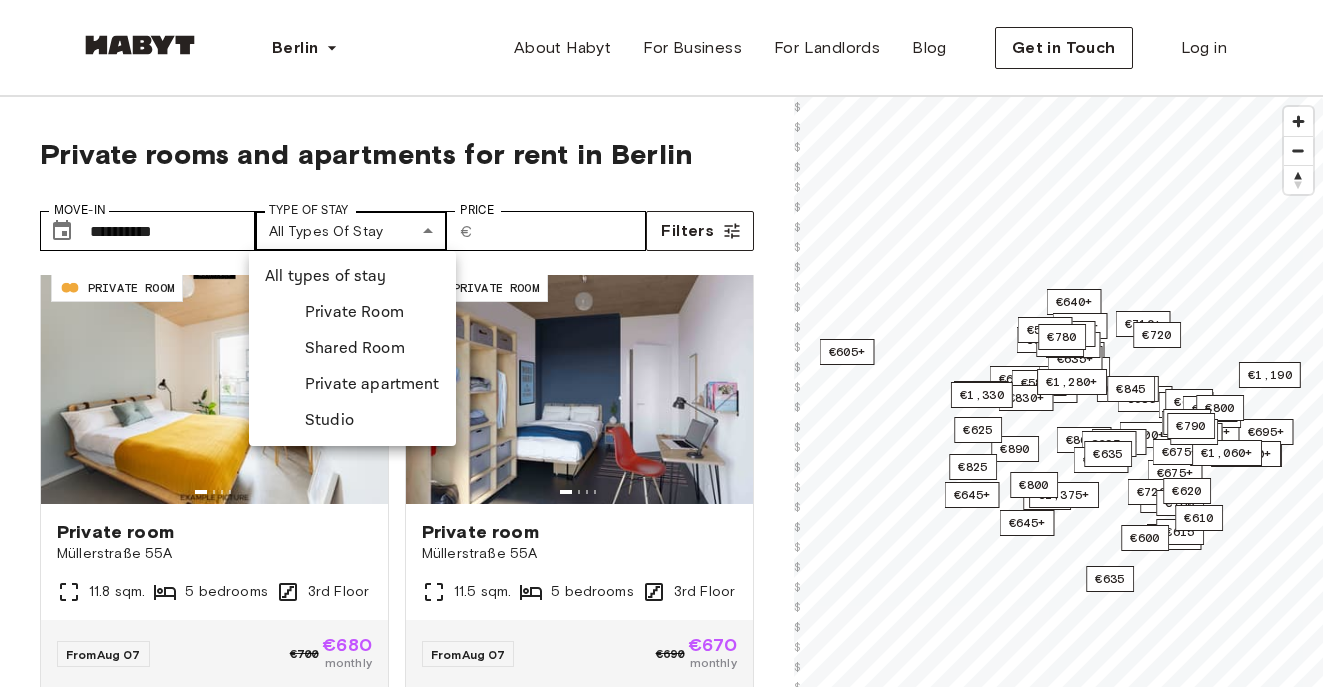 click on "Berlin Europe Amsterdam Berlin Frankfurt Hamburg Lisbon Madrid Milan Modena Paris Turin Munich Rotterdam Stuttgart Dusseldorf Cologne Zurich The Hague Graz Brussels Leipzig Asia Hong Kong Singapore Seoul Phuket Tokyo About Habyt For Business For Landlords Blog Get in Touch Log in Private rooms and apartments for rent in Berlin Move-In ​ [PHONE] Move-In Type of Stay All types of stay Type of Stay Price ​ € Price Filters DE-01-008-006-03HF PRIVATE ROOM Private room [LAST] [LAST] [STREET] [NUMBER] sqm. 5 bedrooms Ground Floor From  Aug 07 €740 €720 monthly DE-01-029-04M PRIVATE ROOM Private room [LAST] [NUMBER] [NUMBER] sqm. 6 bedrooms Ground Floor From  Aug 07 €665 €645 monthly DE-01-07-007-01Q PRIVATE ROOM Private room [LAST] [NUMBER] [NUMBER] 11.8 sqm. 5 bedrooms 3rd Floor From  Aug 07 €700 €680 monthly DE-01-07-024-03Q PRIVATE ROOM Private room [LAST] [NUMBER] [NUMBER] 11.5 sqm. 5 bedrooms 3rd Floor From  Aug 07 €690 €670 monthly DE-01-08-004-02Q PRIVATE ROOM Private room [LAST]-[LAST] [STREET] [NUMBER] [NUMBER] sqm." at bounding box center [661, 2418] 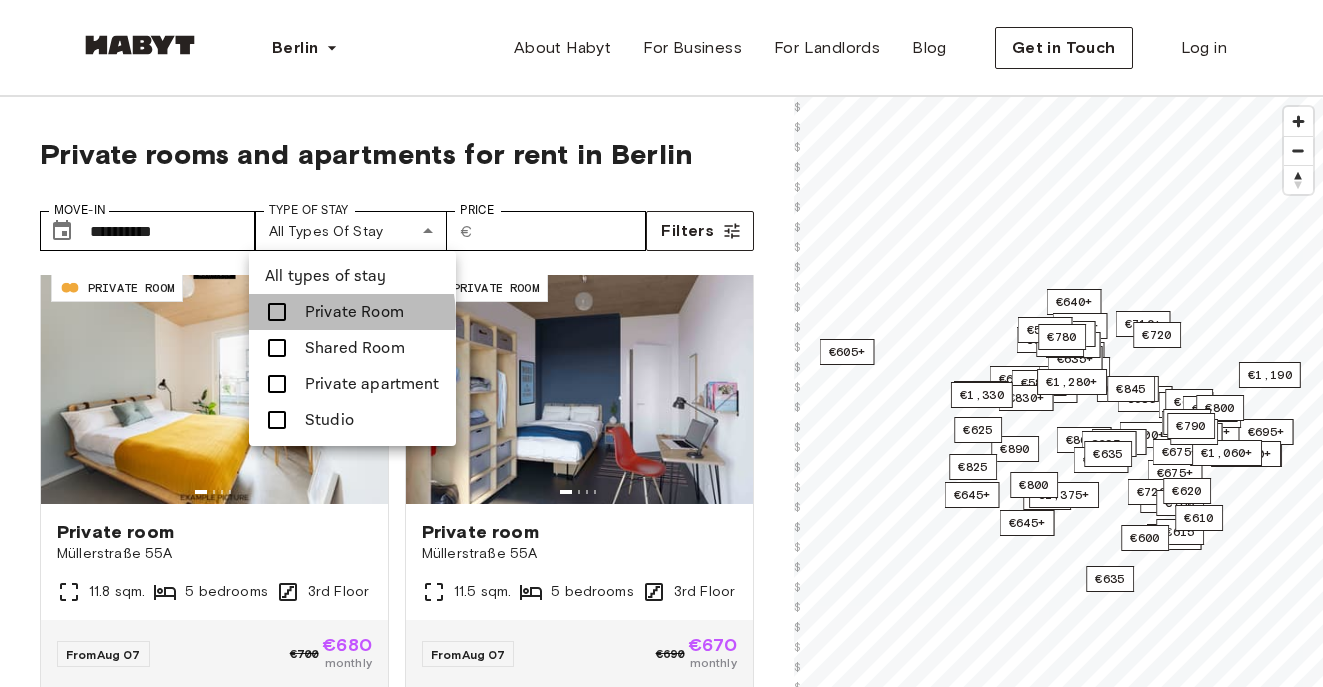 click on "Private Room" at bounding box center [354, 312] 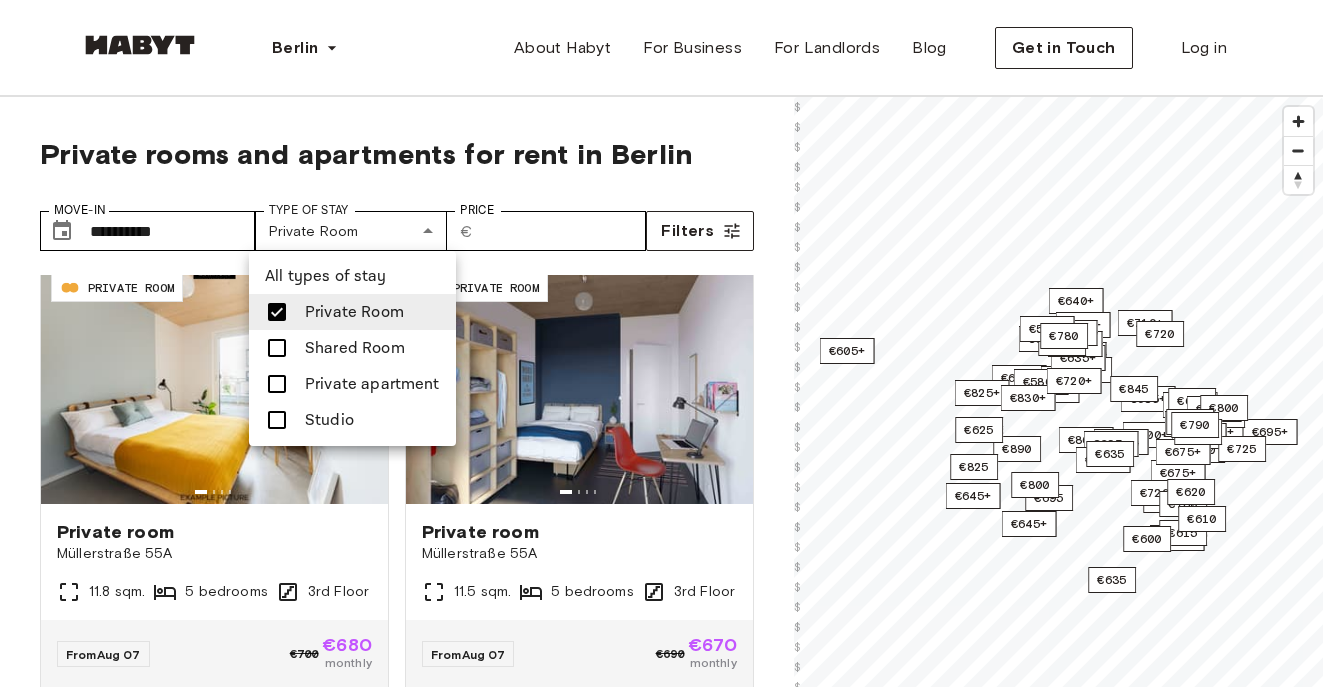 click at bounding box center (661, 343) 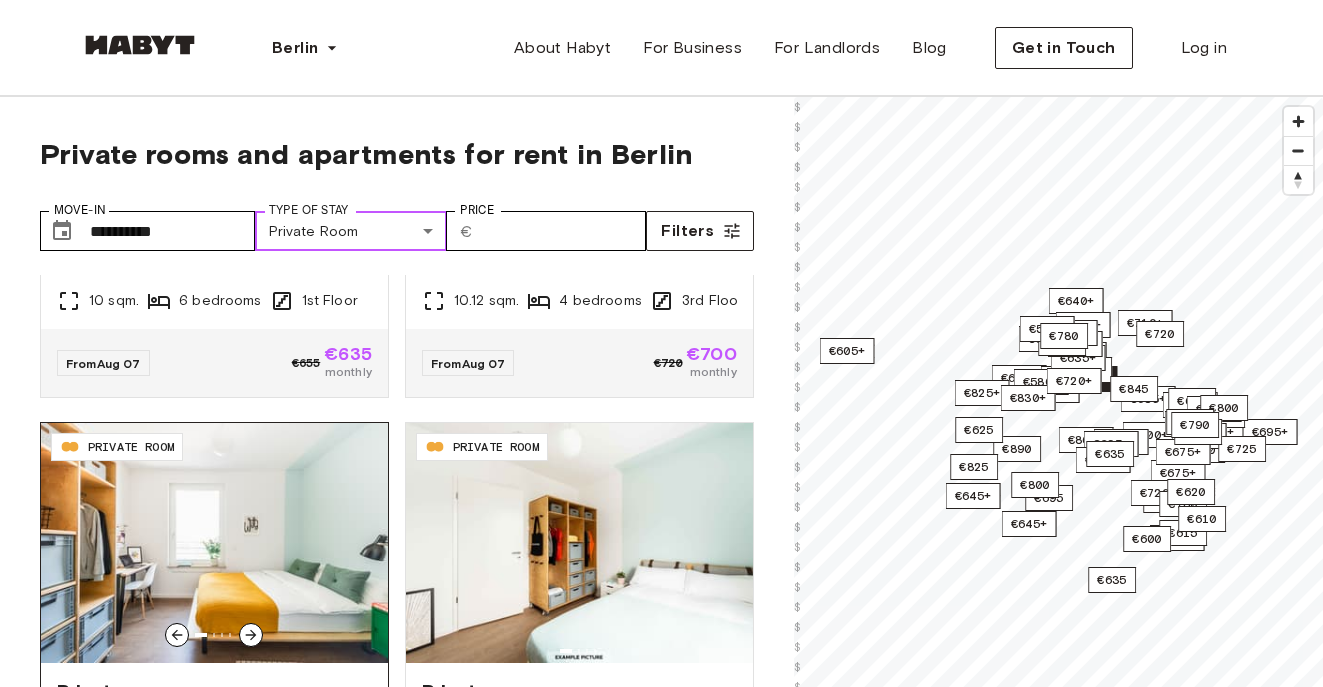 scroll, scrollTop: 3903, scrollLeft: 0, axis: vertical 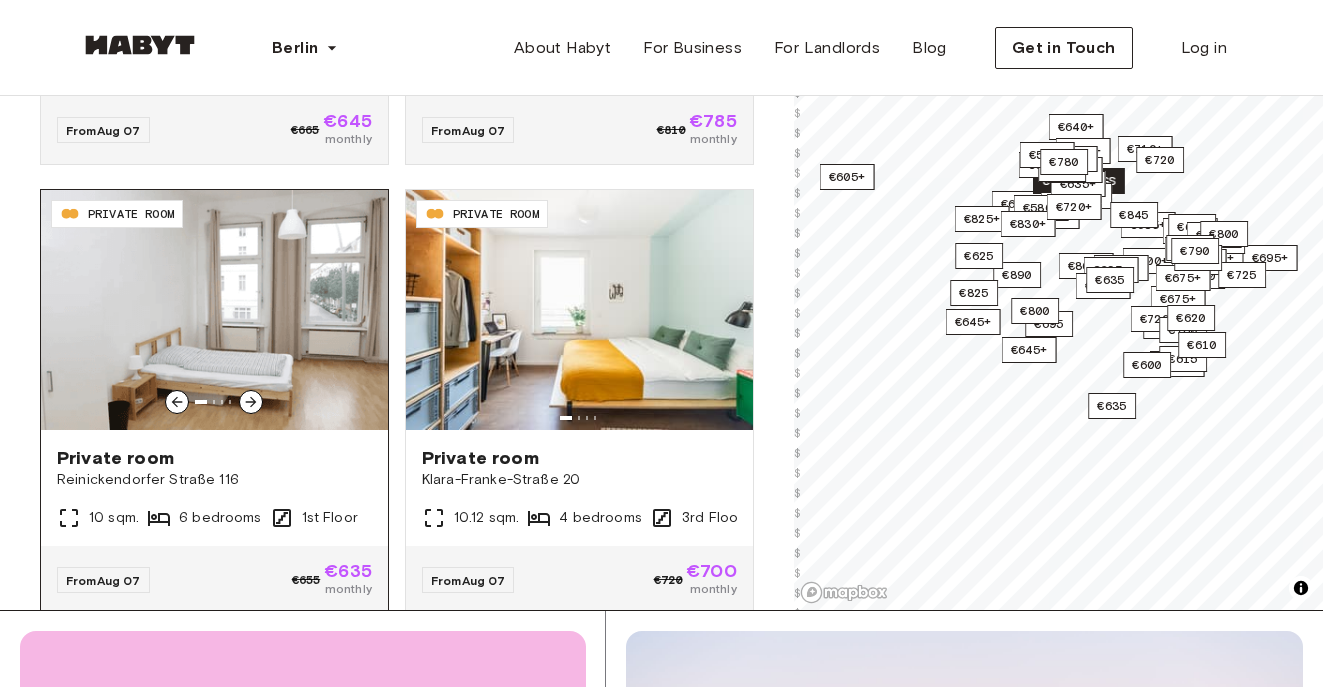 click 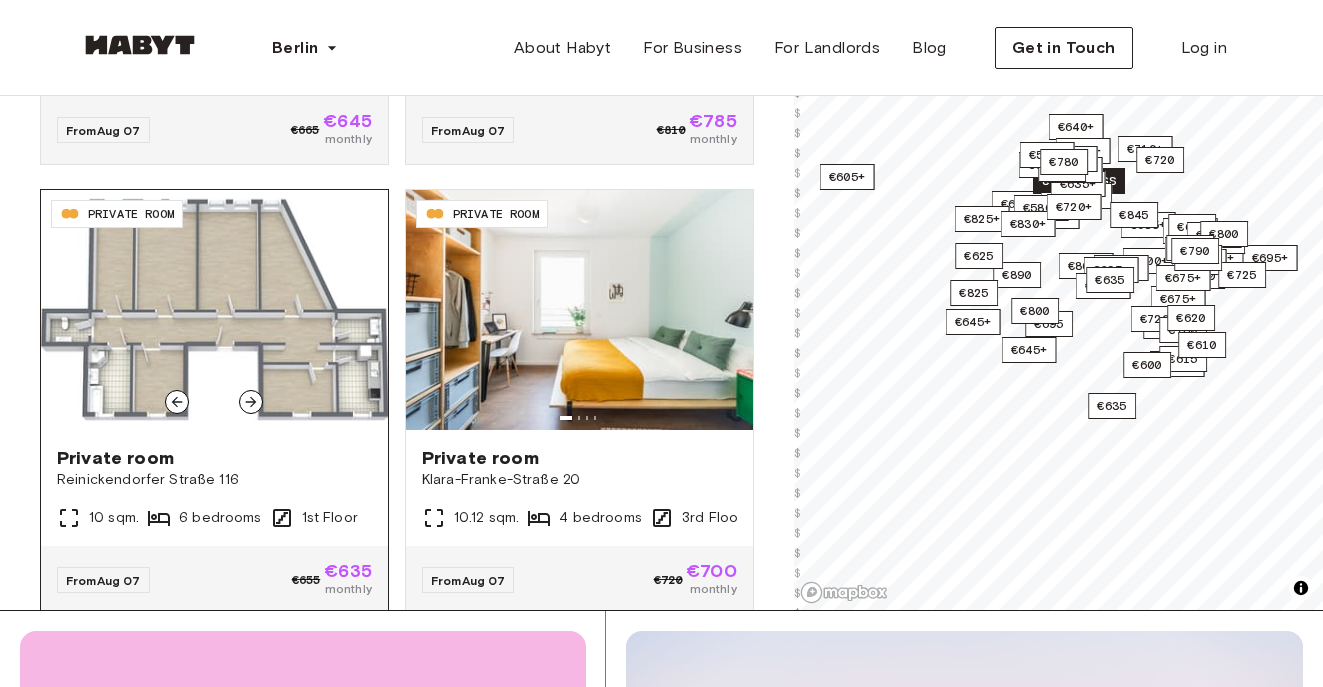 click 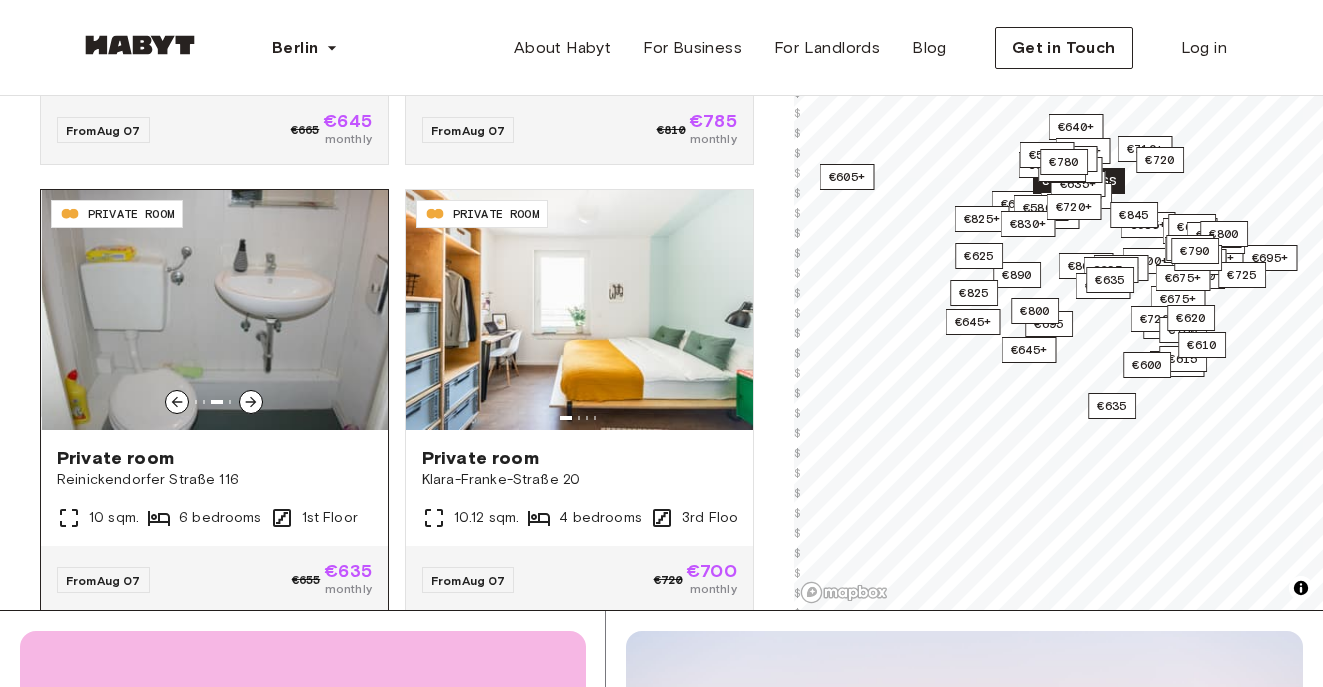 click 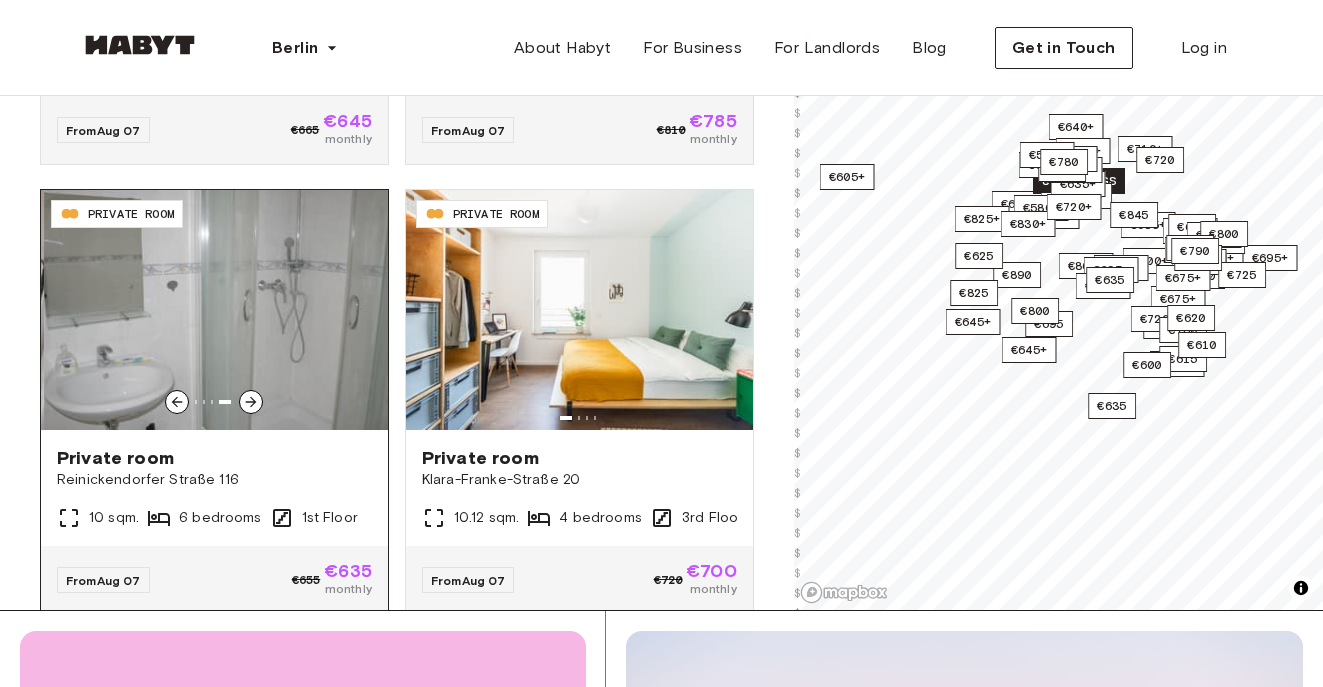click 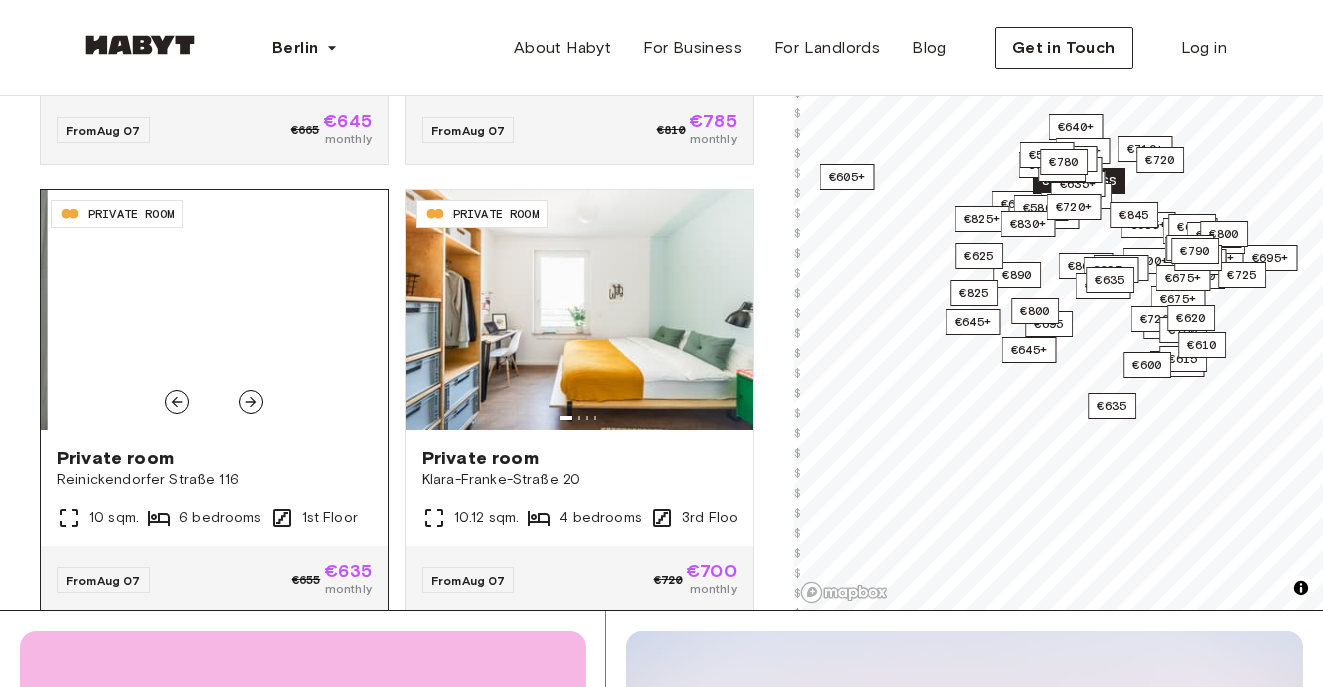 click 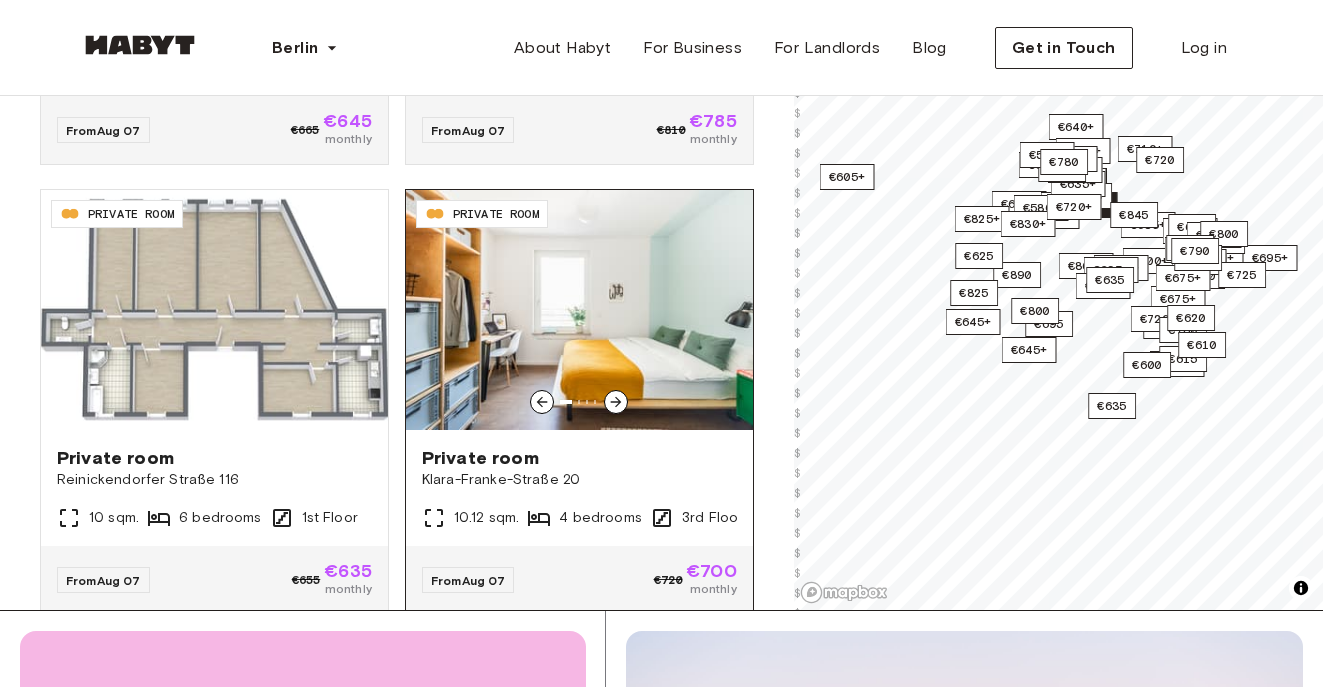click 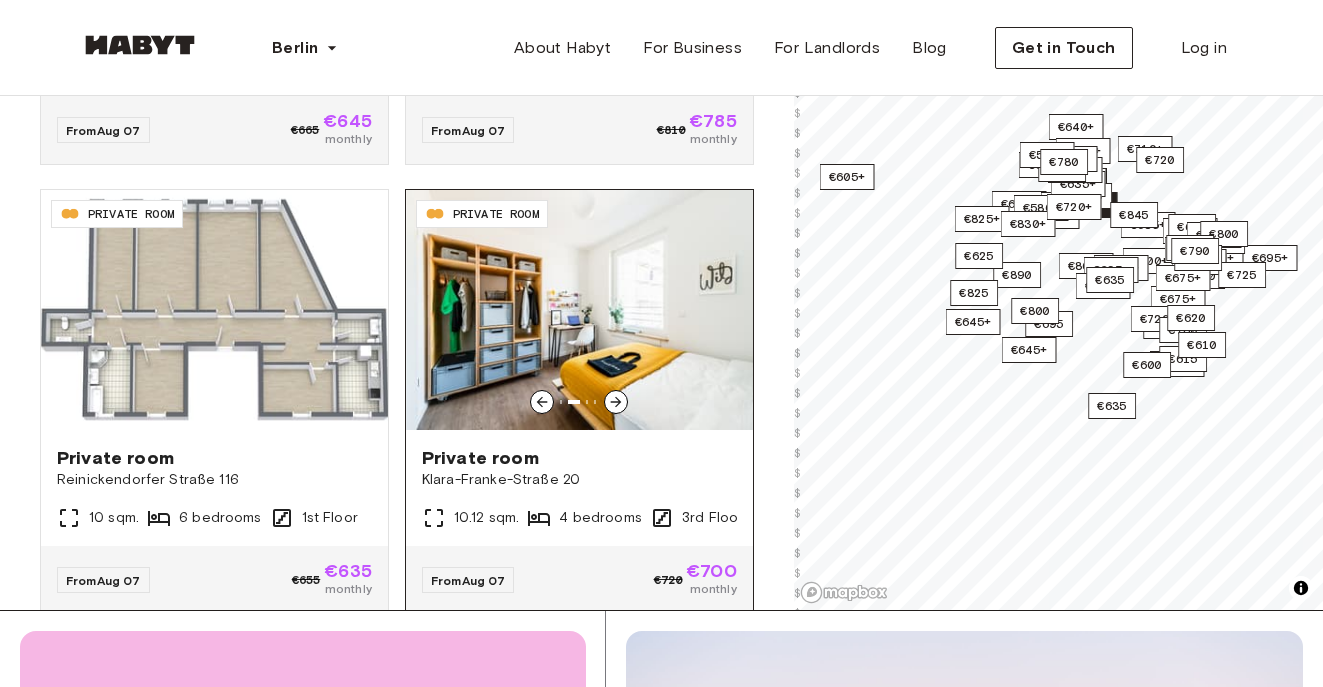 click 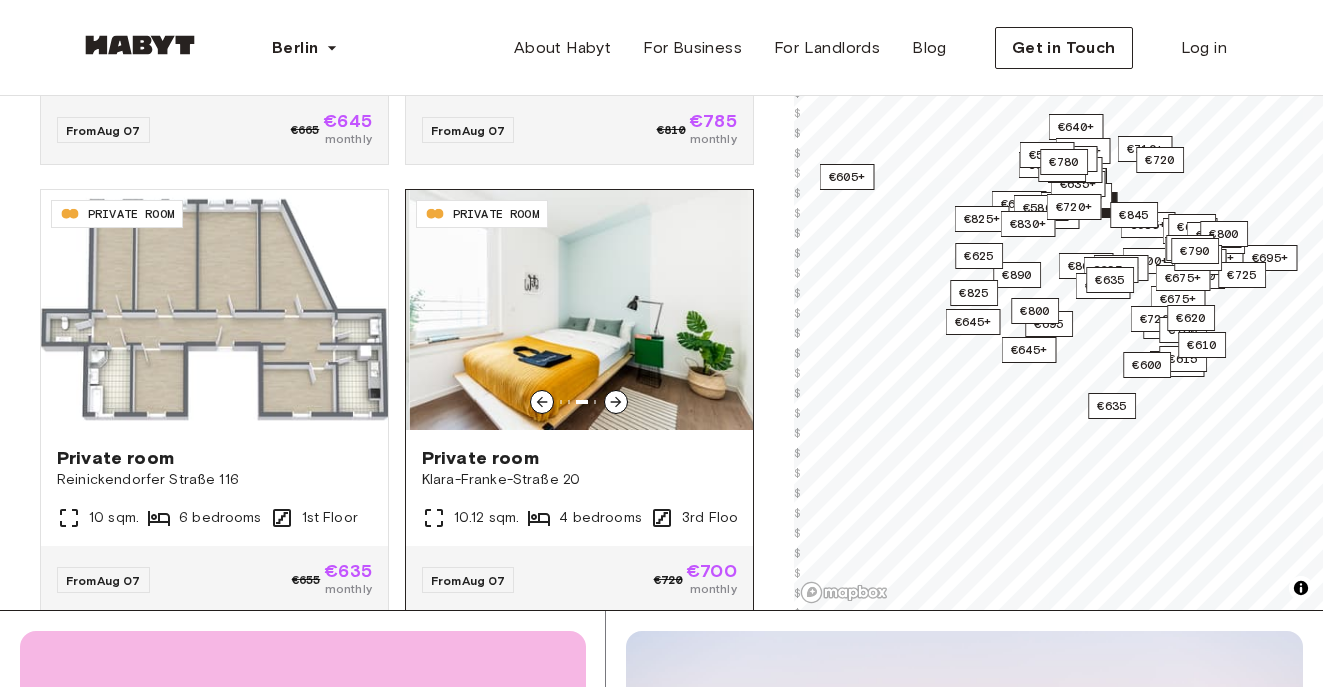 click 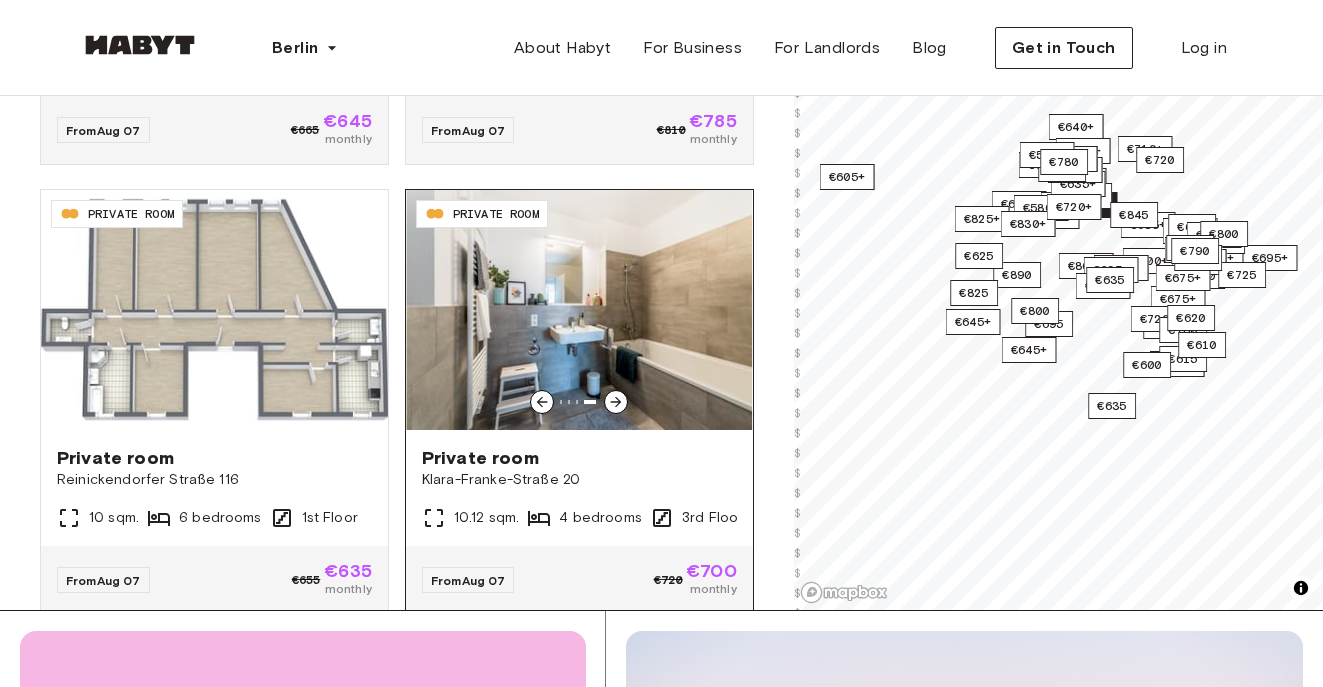 click 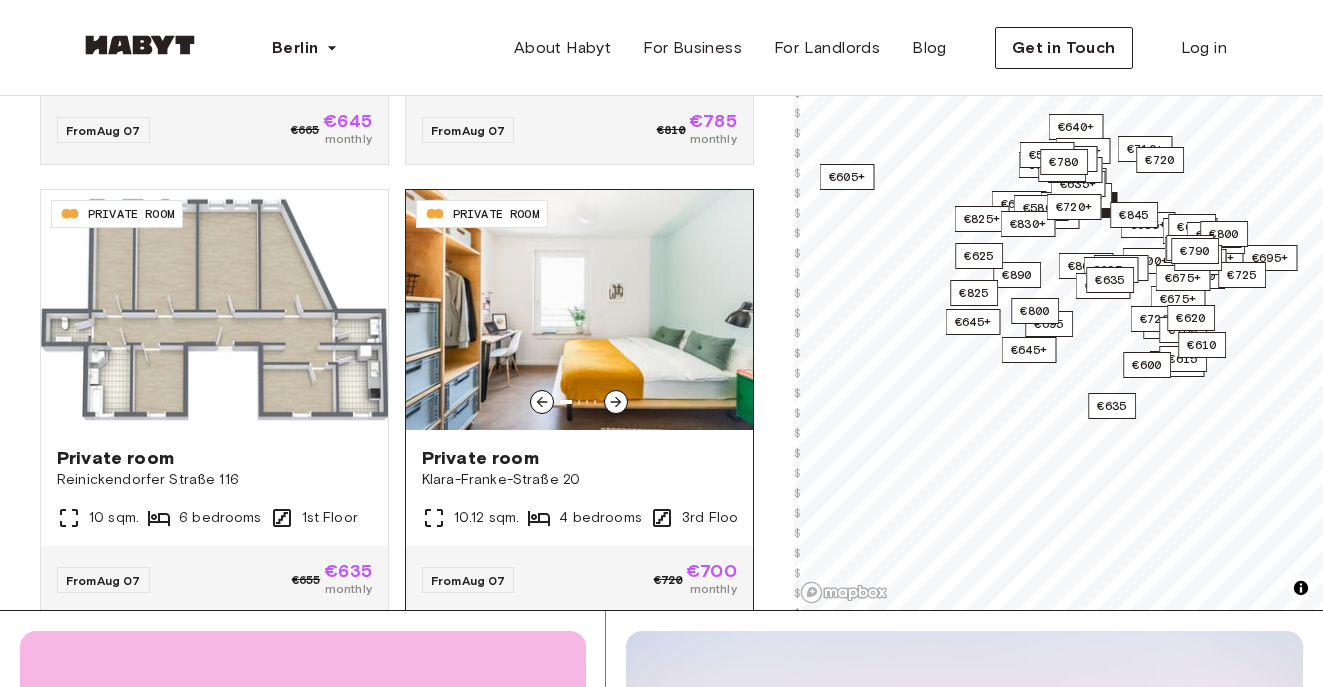 click 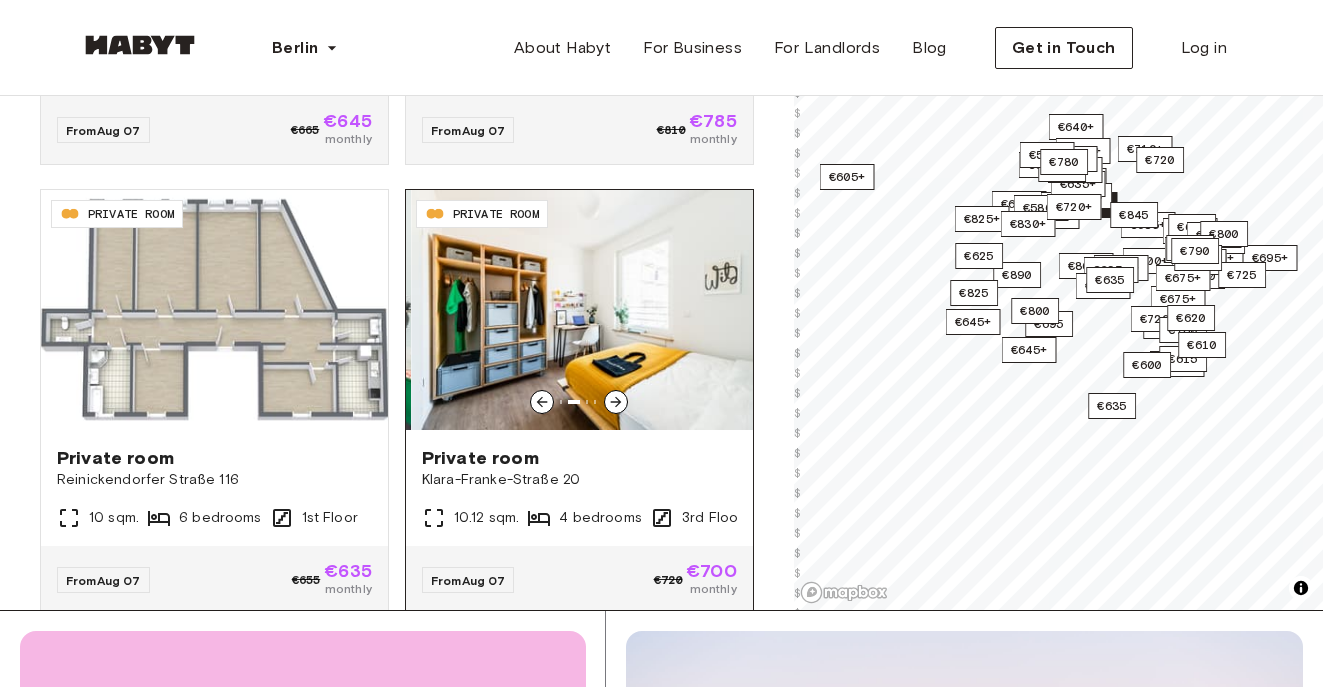 click 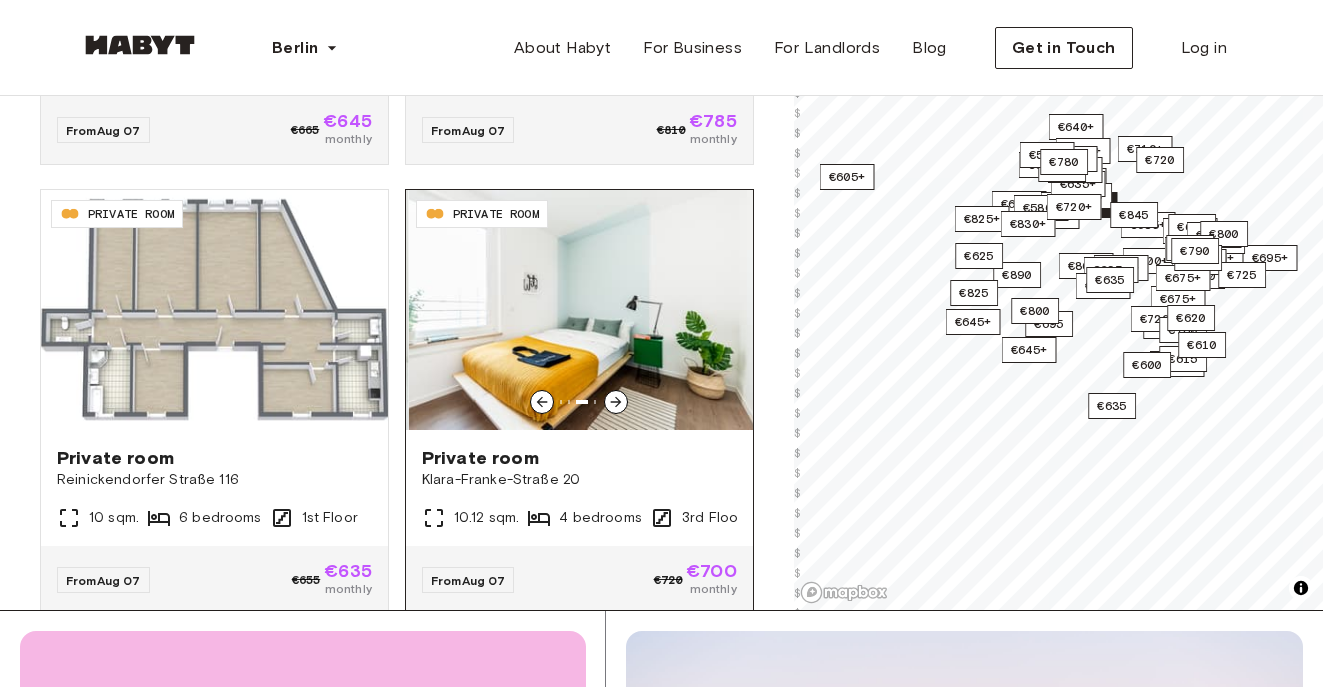 click 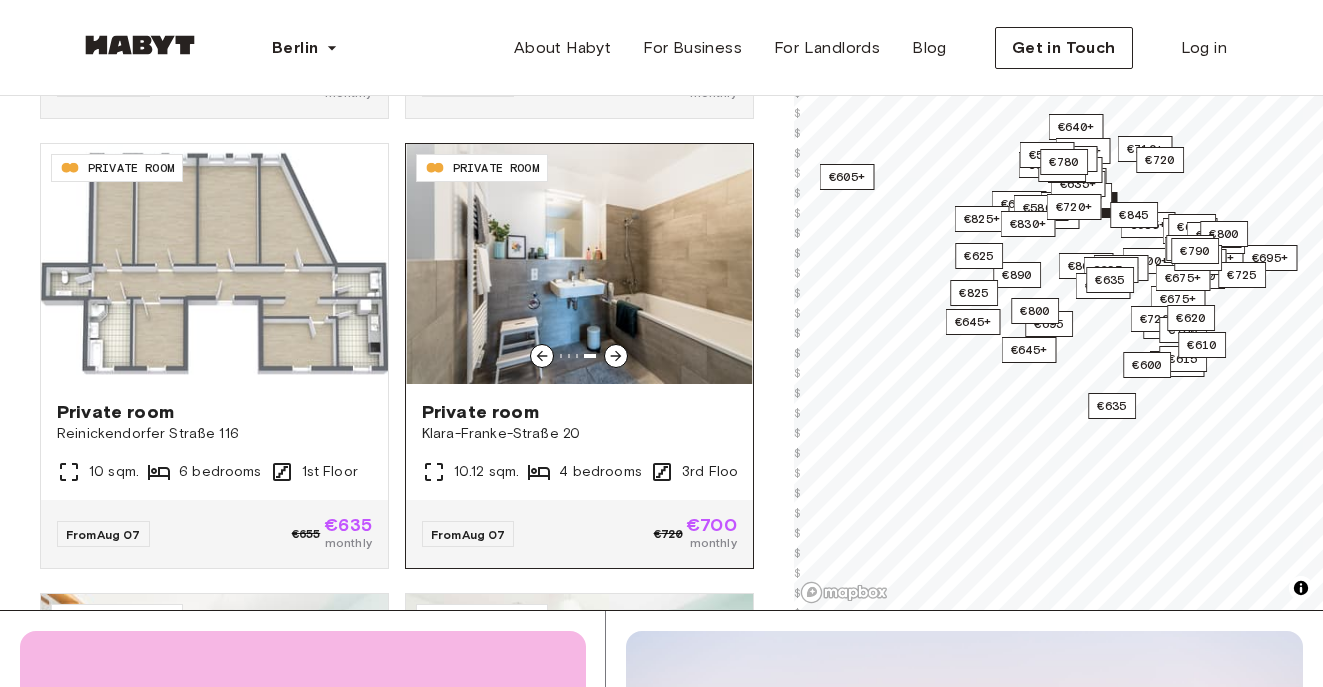 scroll, scrollTop: 3381, scrollLeft: 0, axis: vertical 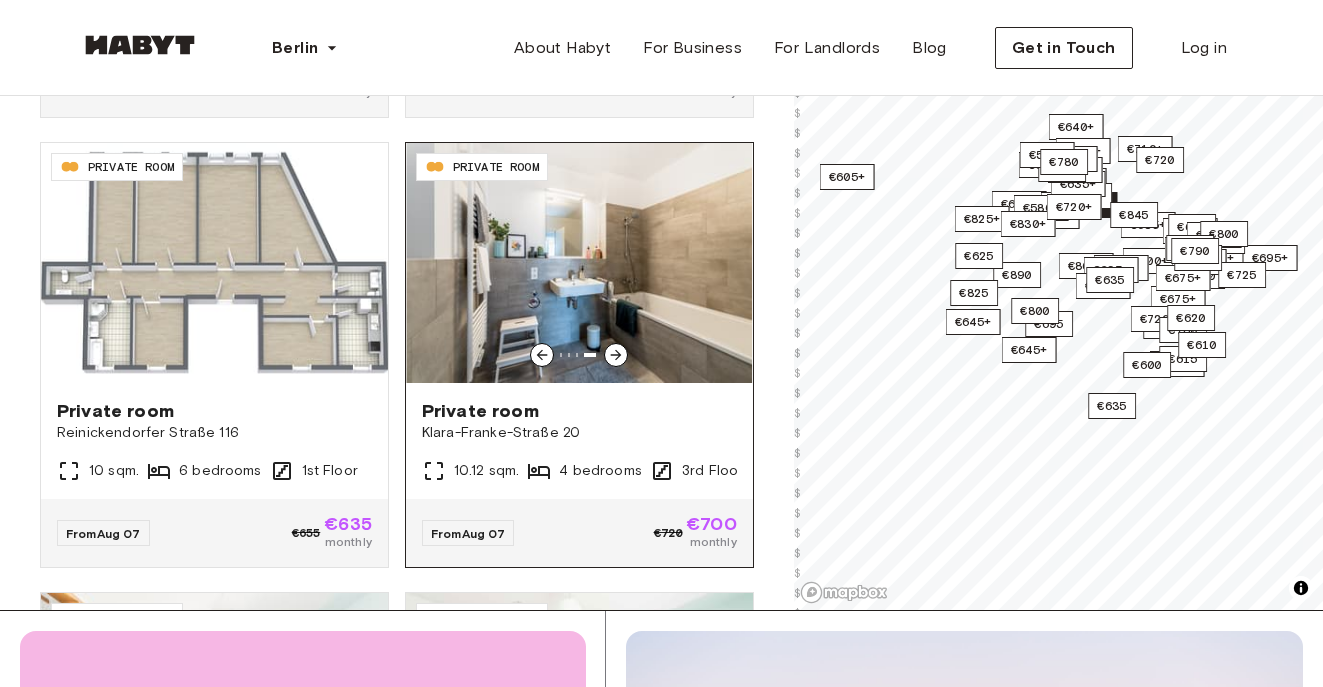 click on "Private room [LAST]-[LAST] [STREET] [NUMBER] [NUMBER] sqm. 4 bedrooms 3rd Floor" at bounding box center [579, 441] 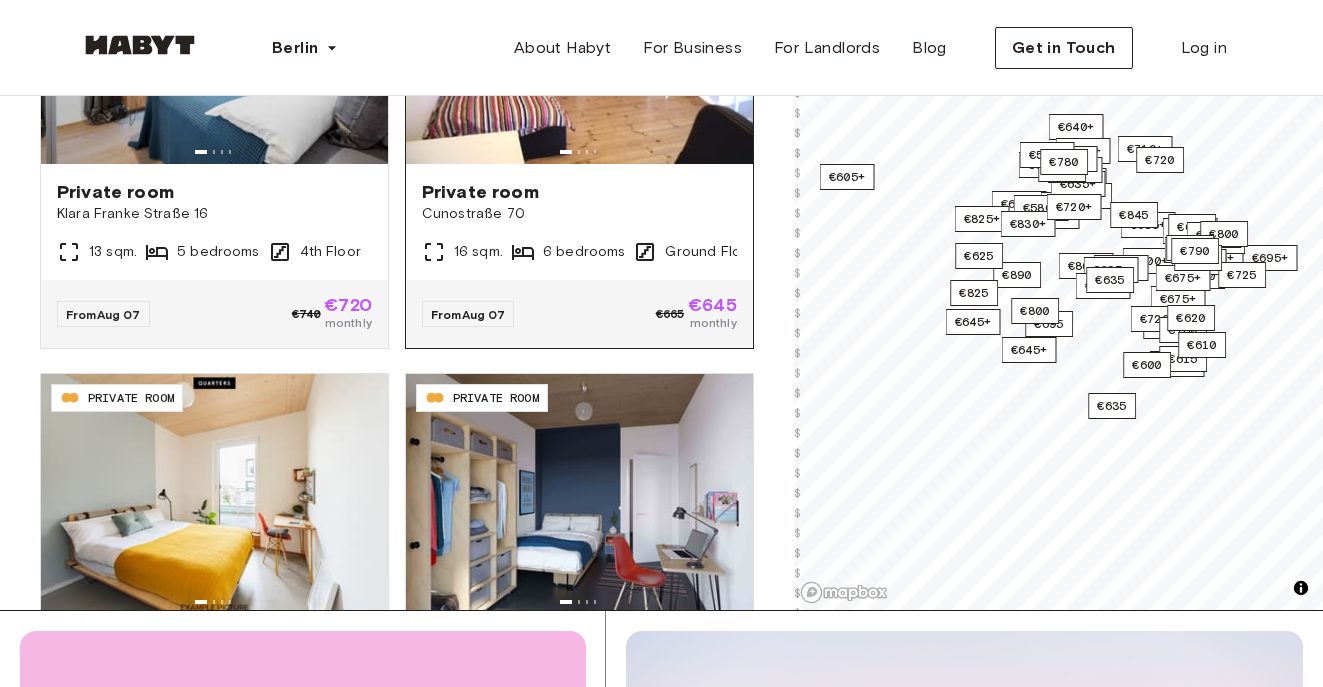 scroll, scrollTop: 0, scrollLeft: 0, axis: both 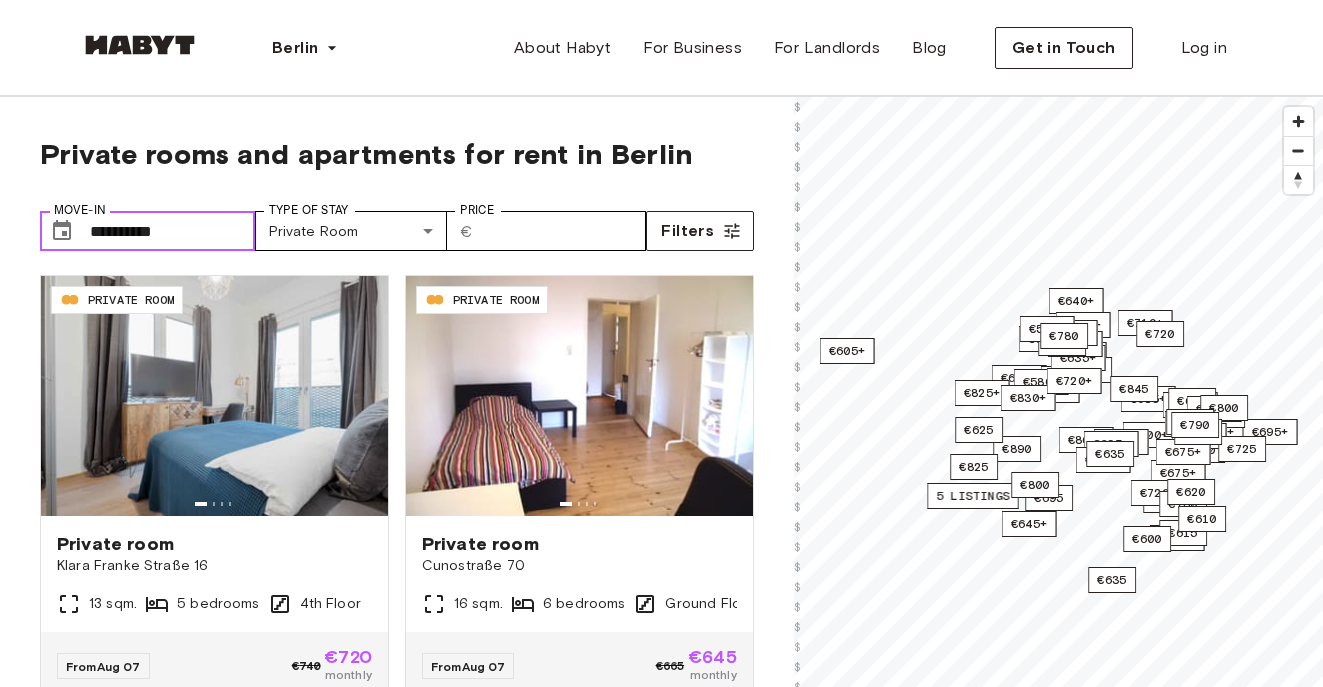 click on "**********" at bounding box center [172, 231] 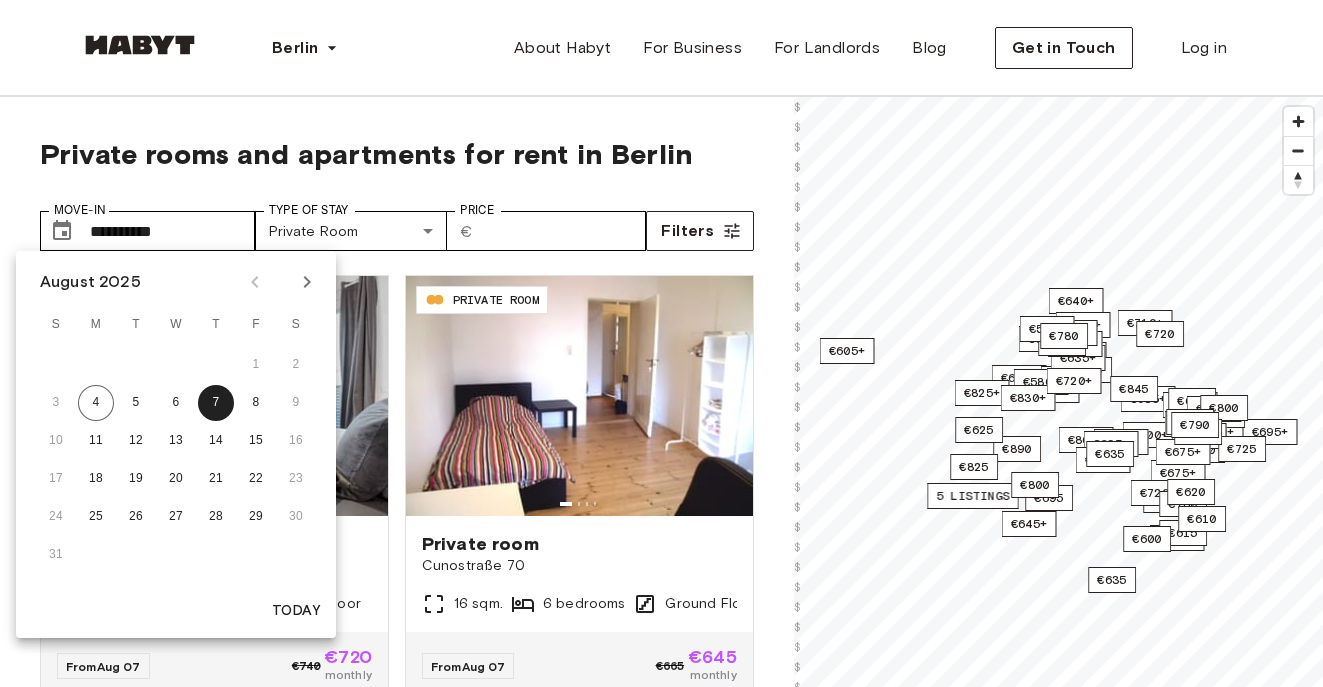 click 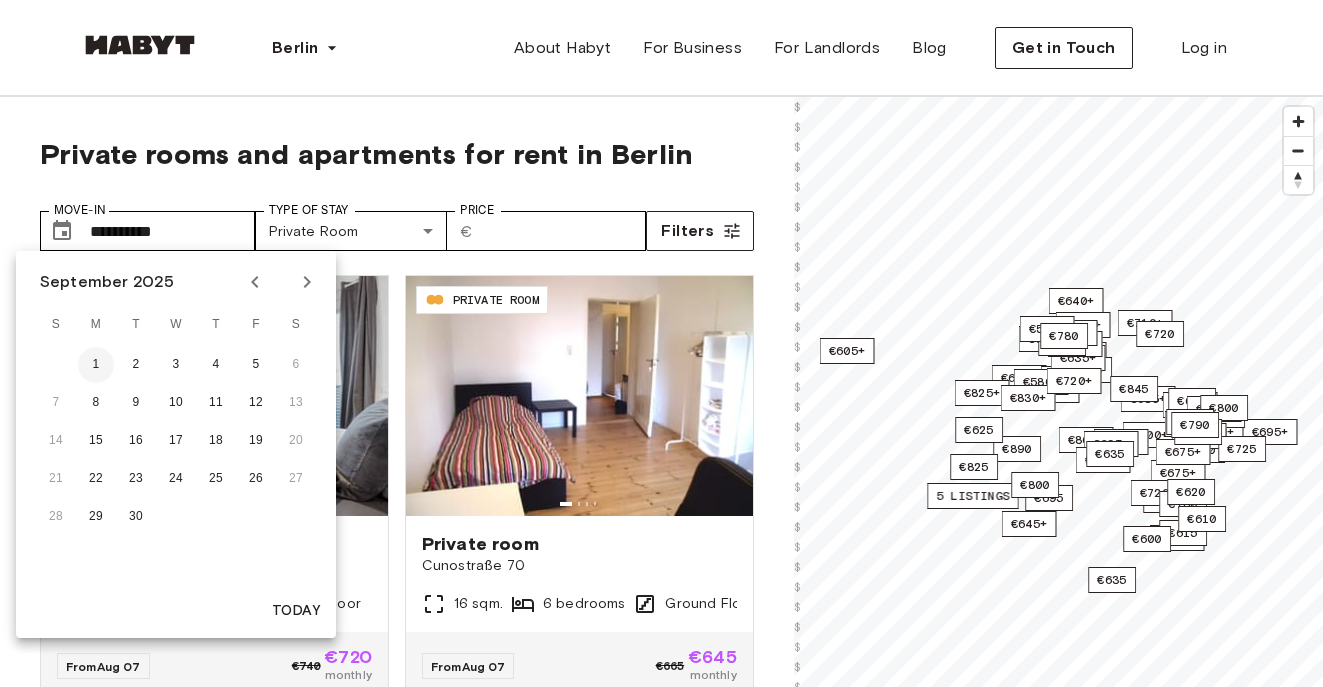 click on "1" at bounding box center [96, 365] 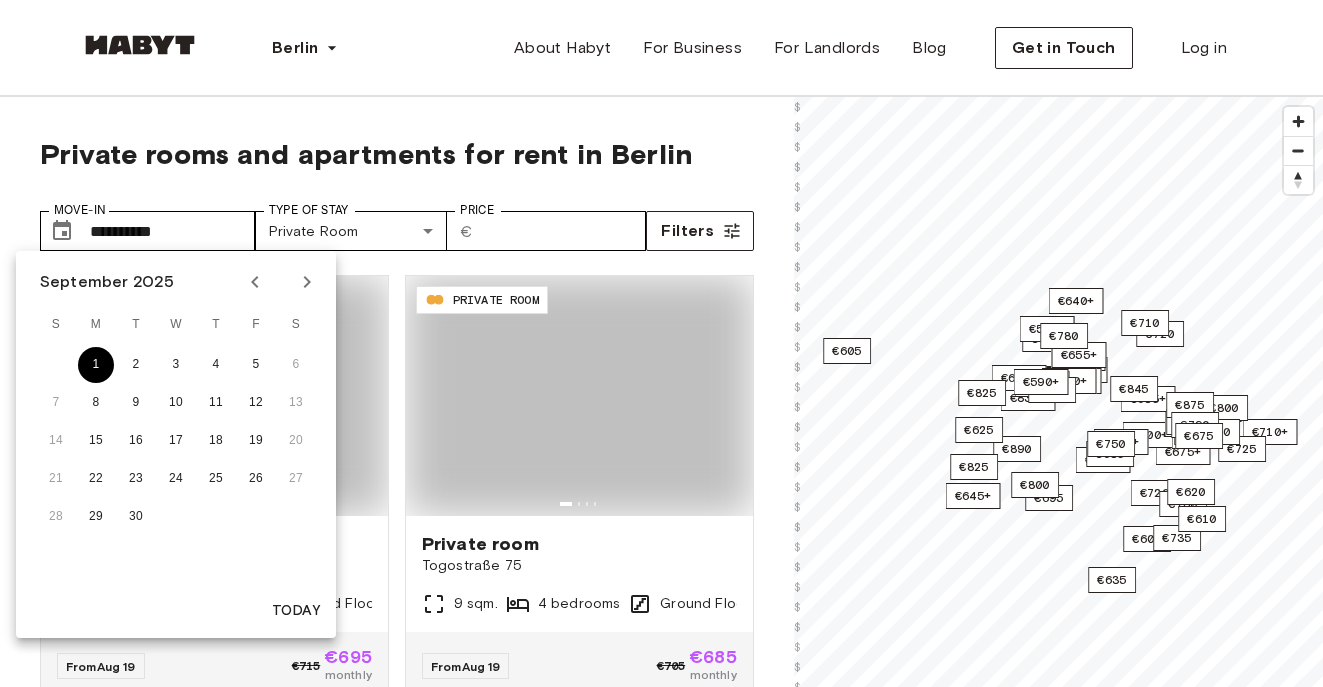 type on "**********" 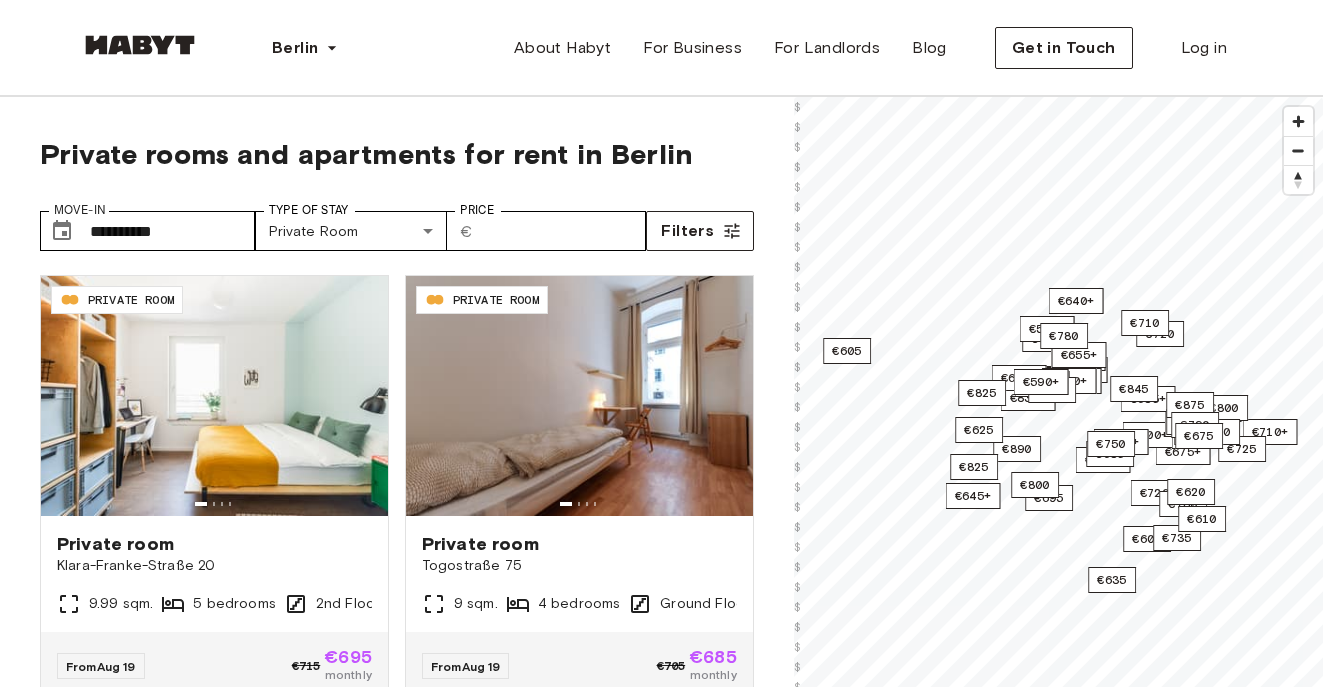 click on "**********" at bounding box center [397, 223] 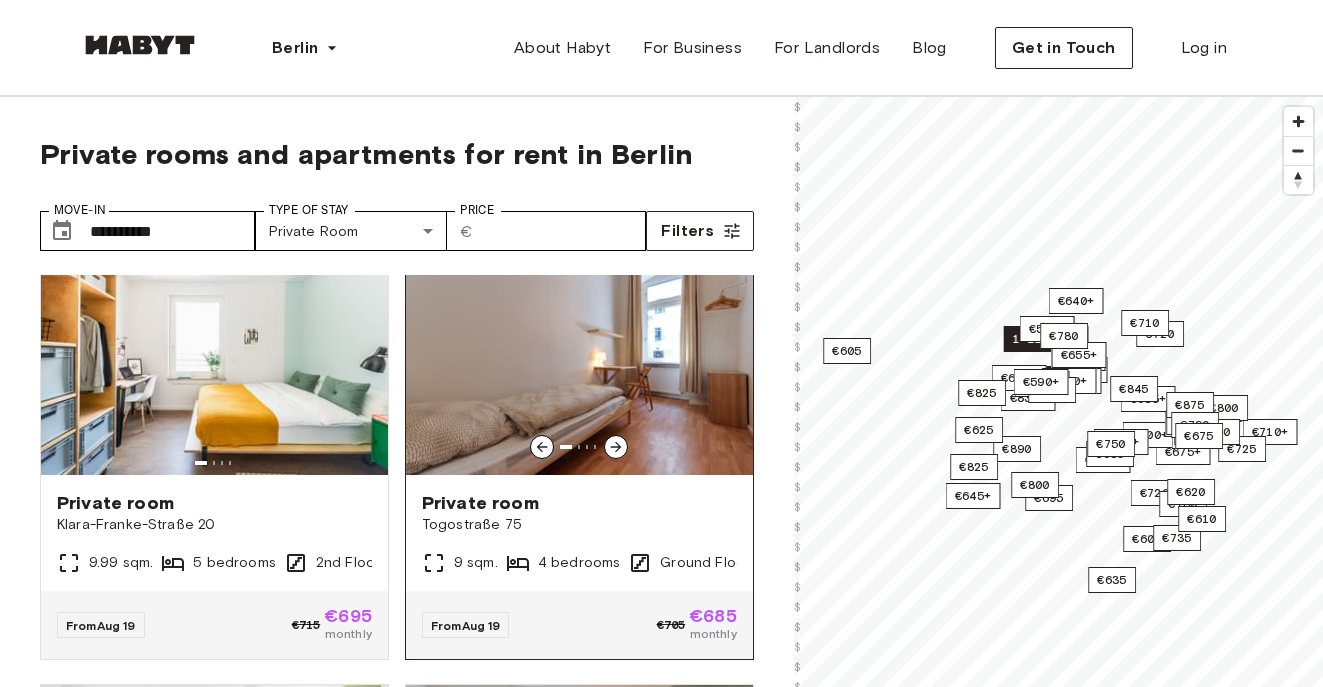 scroll, scrollTop: 29, scrollLeft: 0, axis: vertical 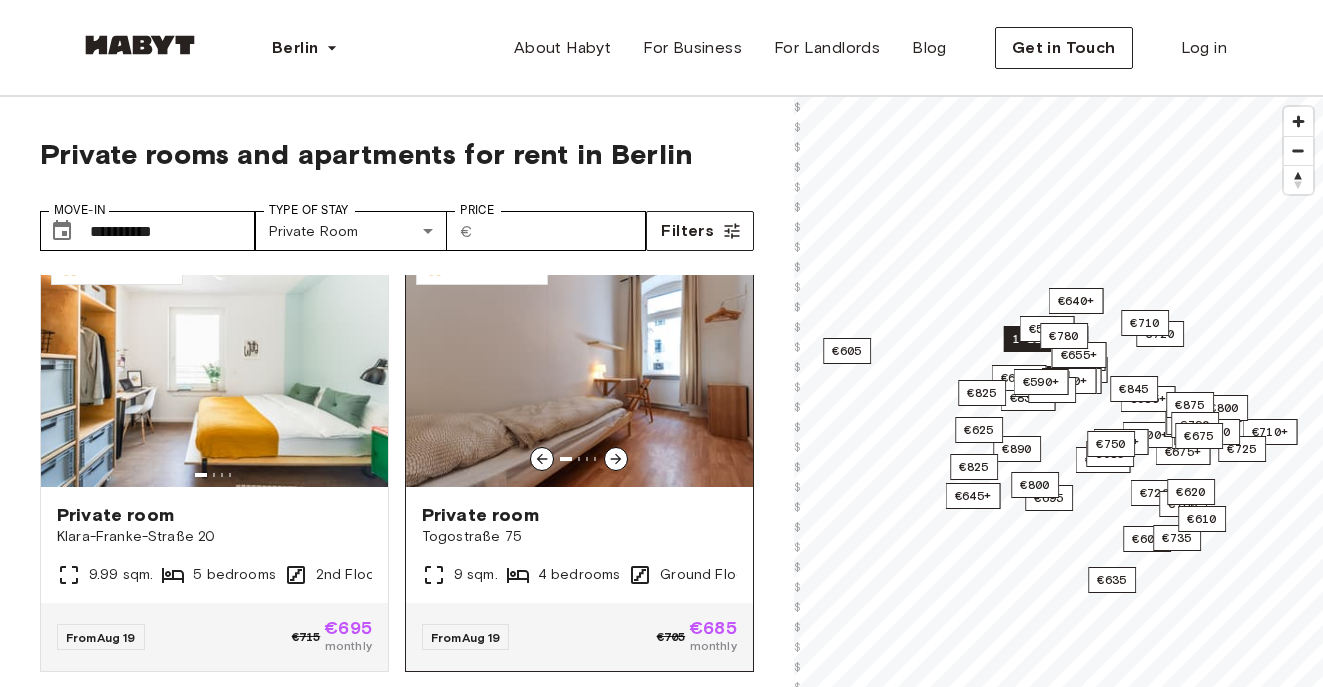click 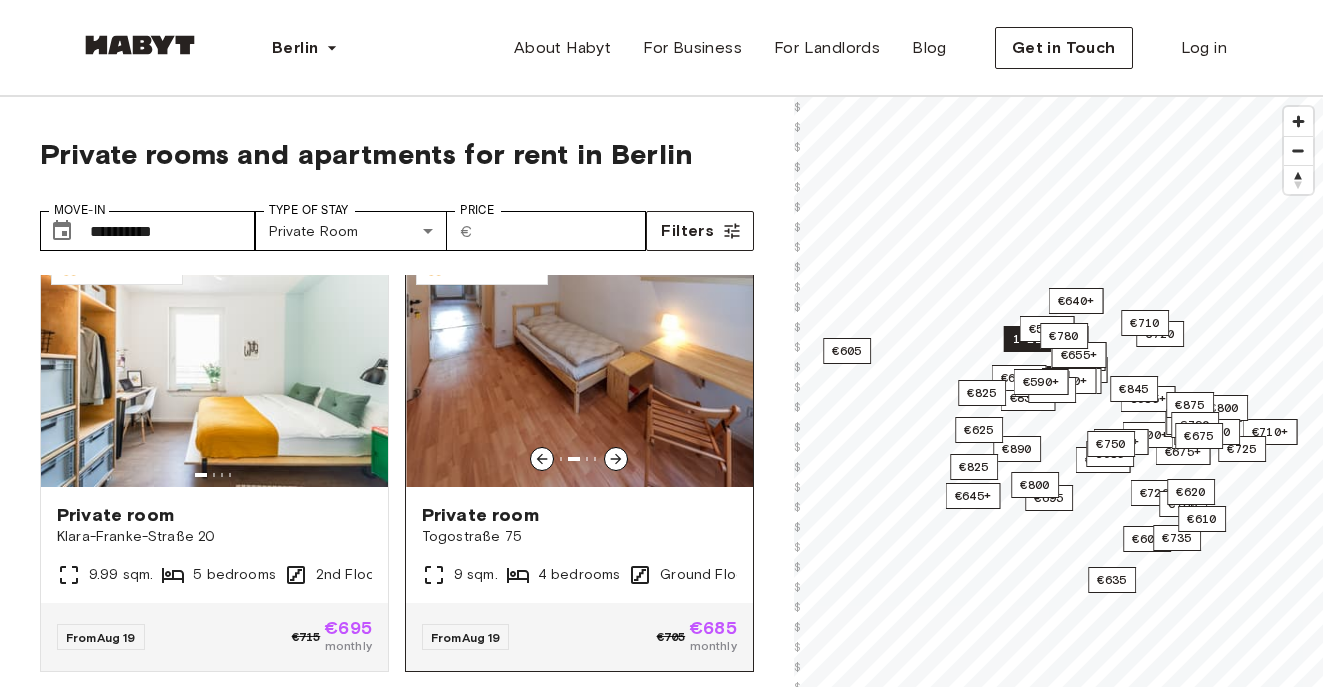 click 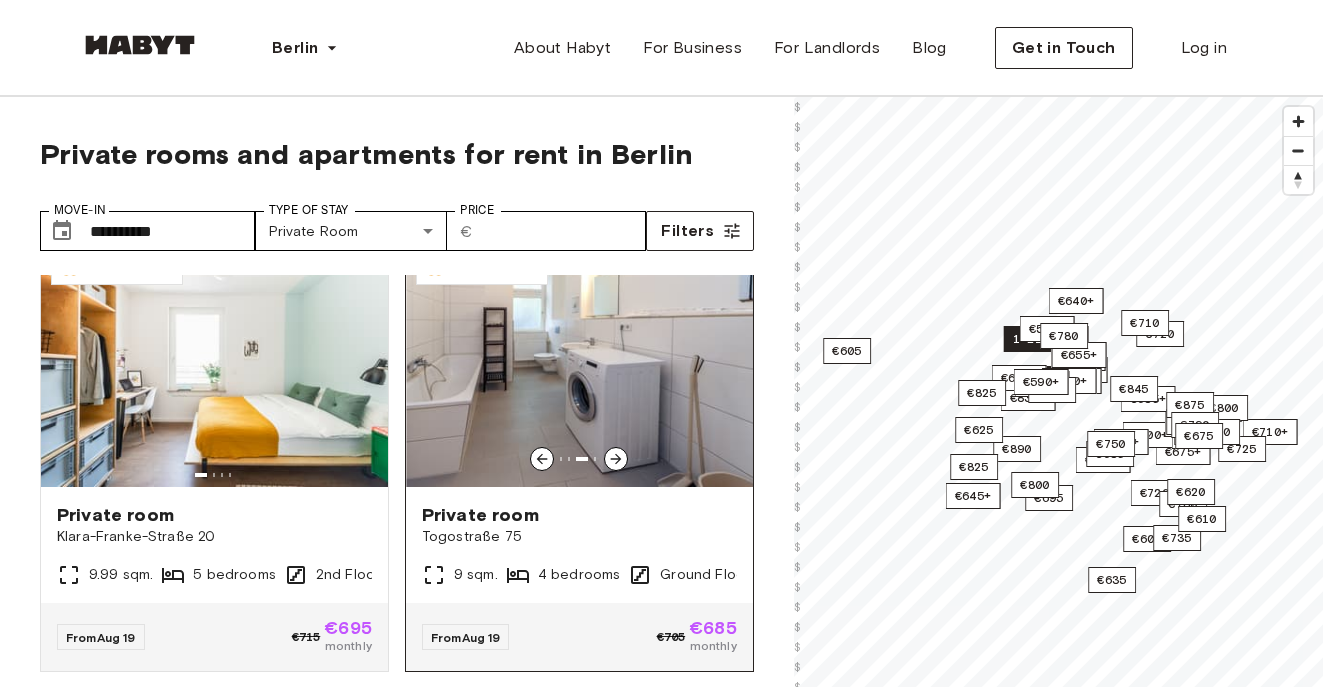 click 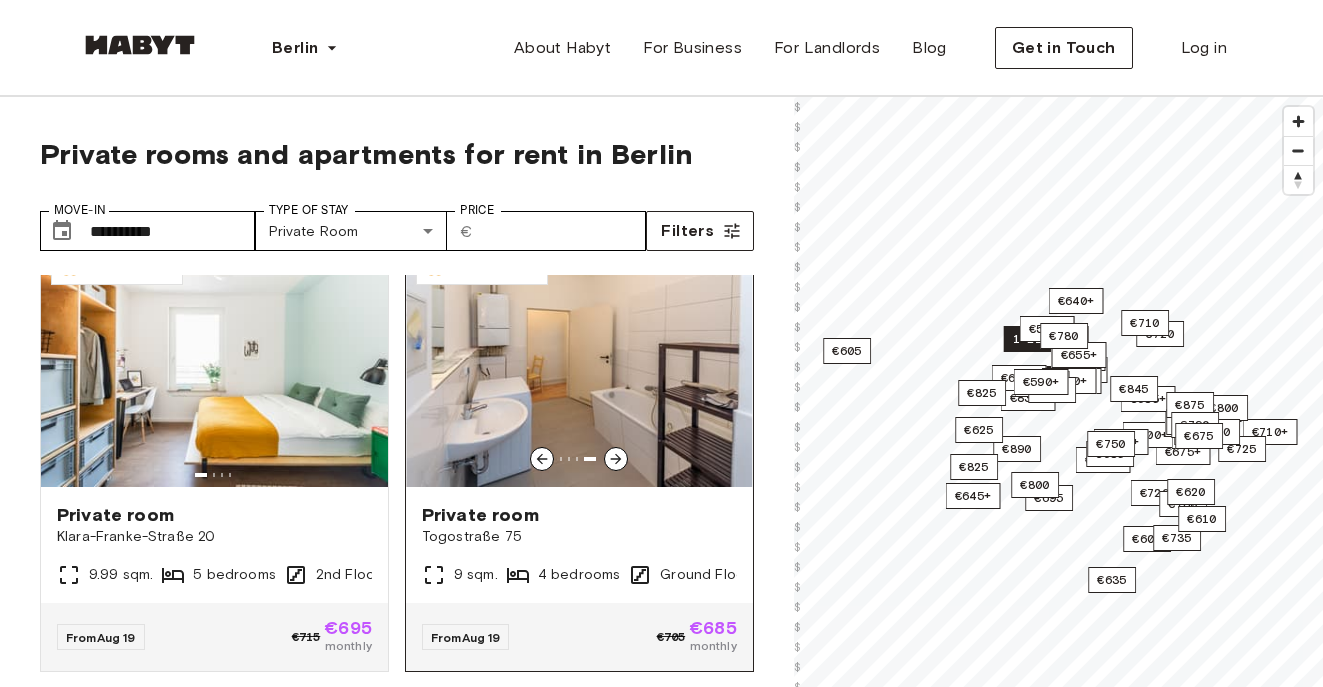 click 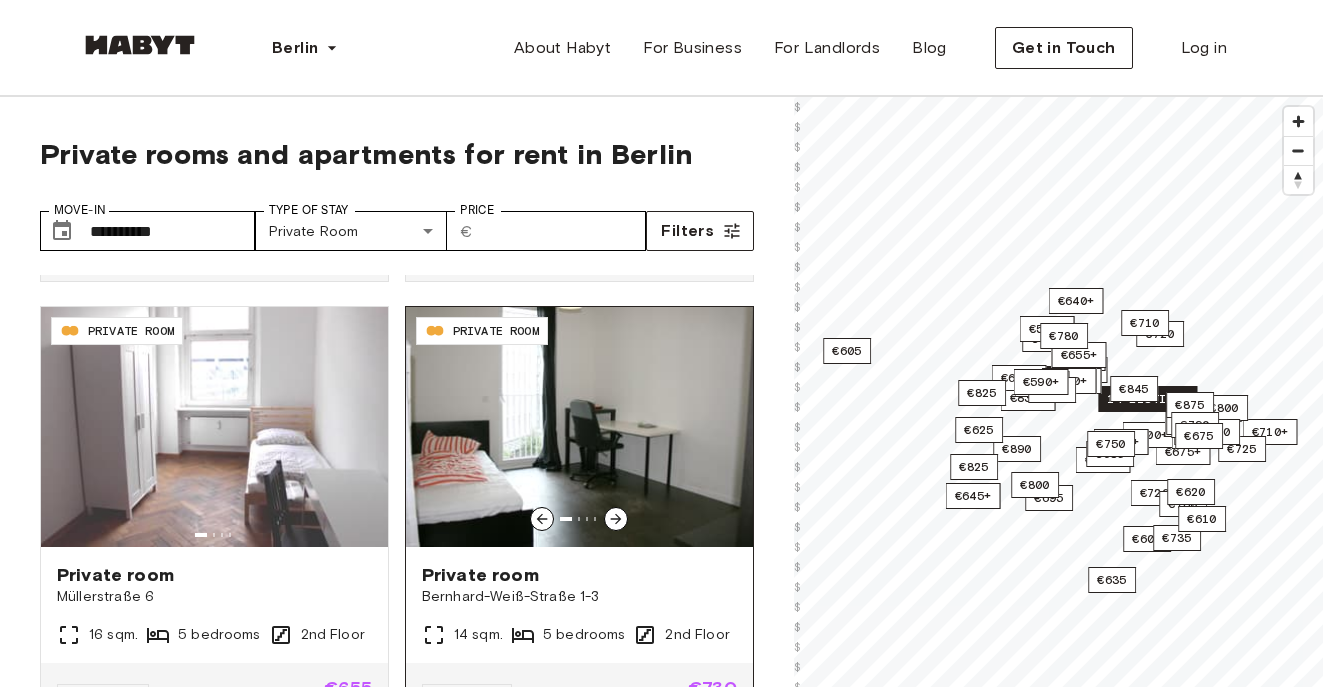 scroll, scrollTop: 871, scrollLeft: 0, axis: vertical 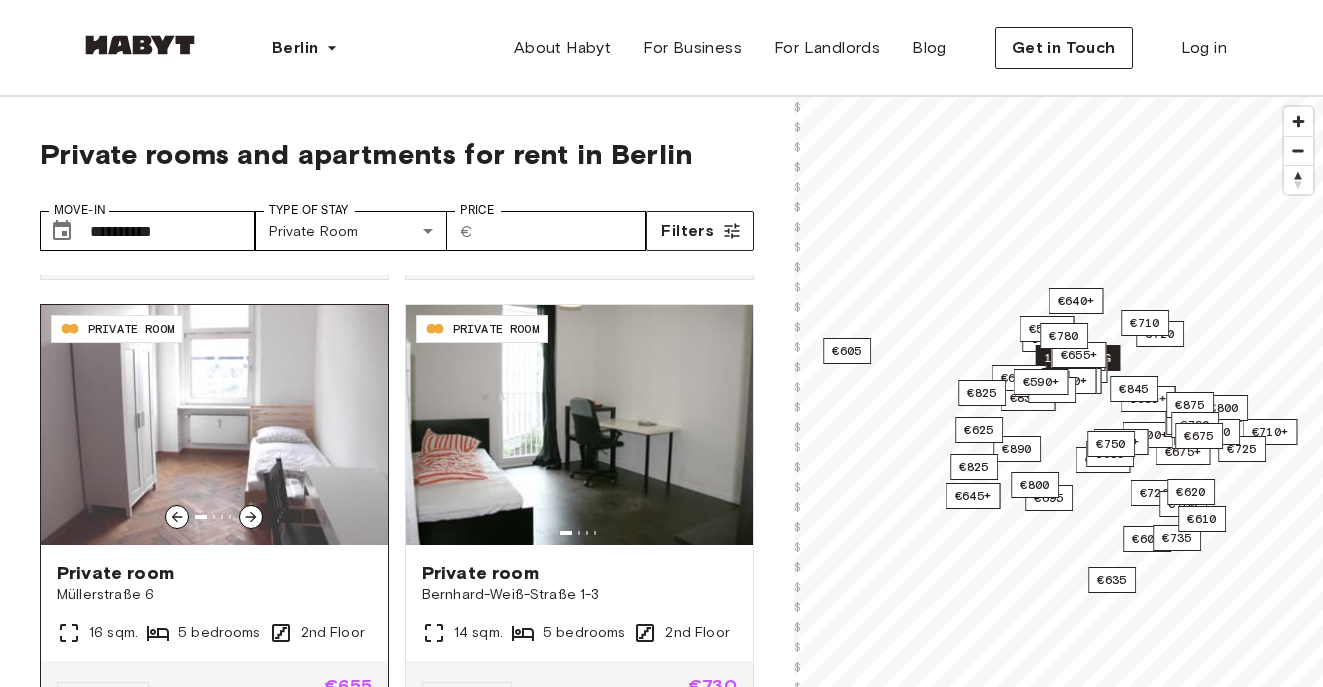 click 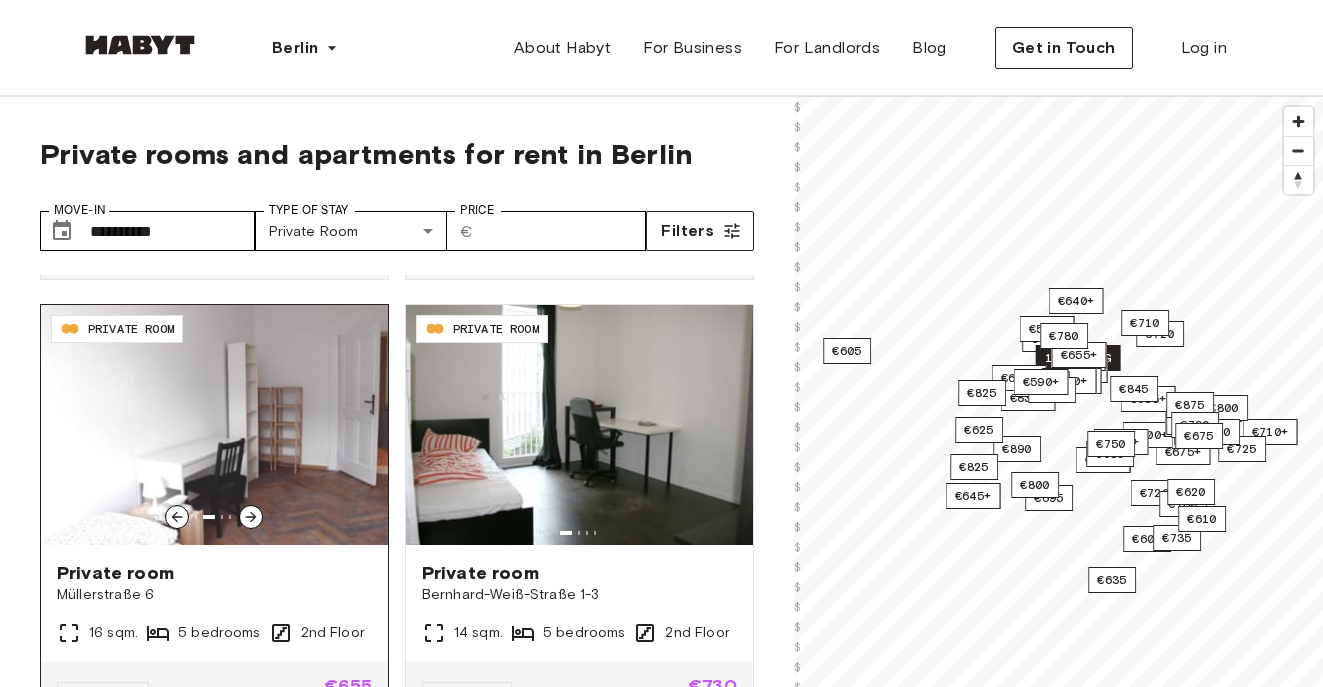 click 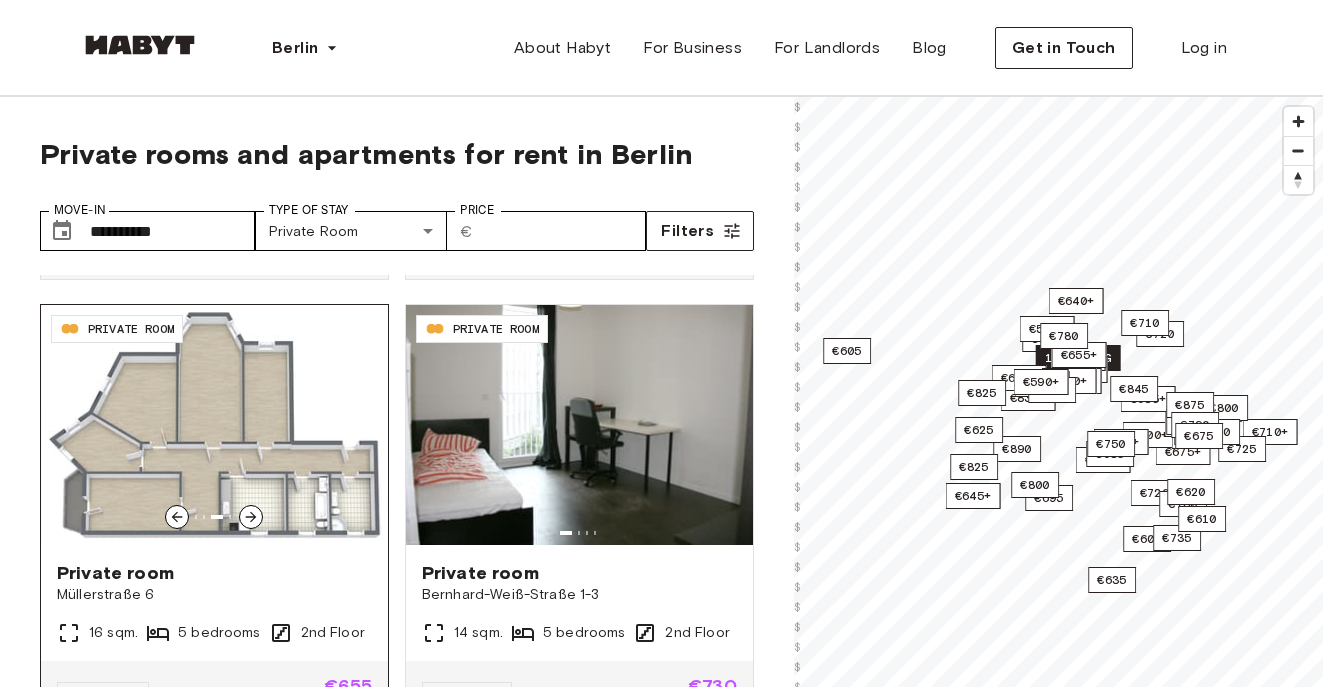 click 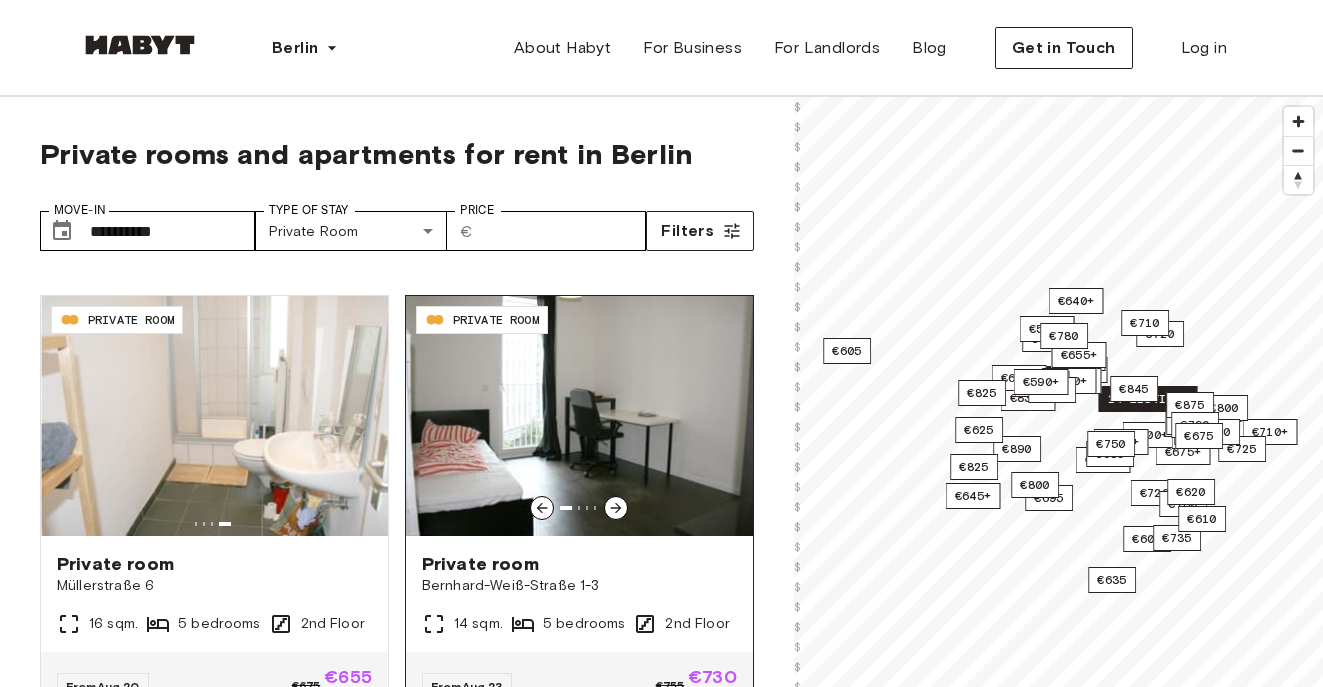 scroll, scrollTop: 882, scrollLeft: 0, axis: vertical 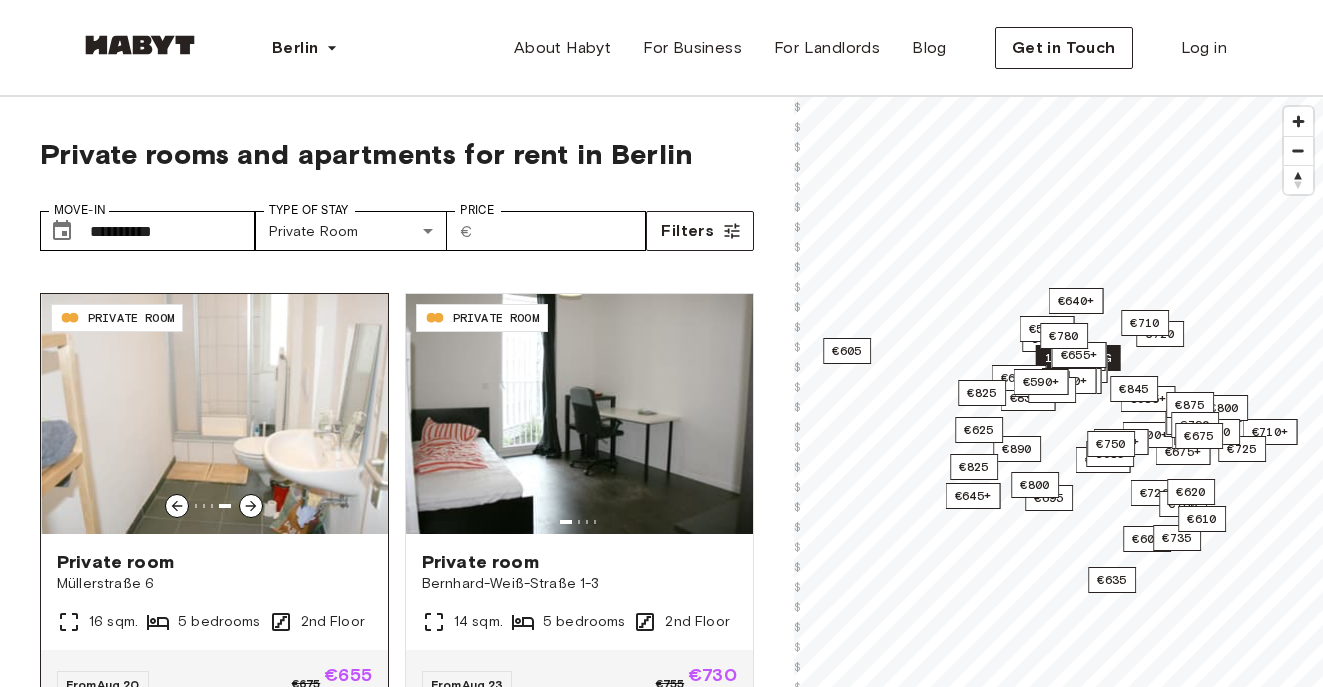 click 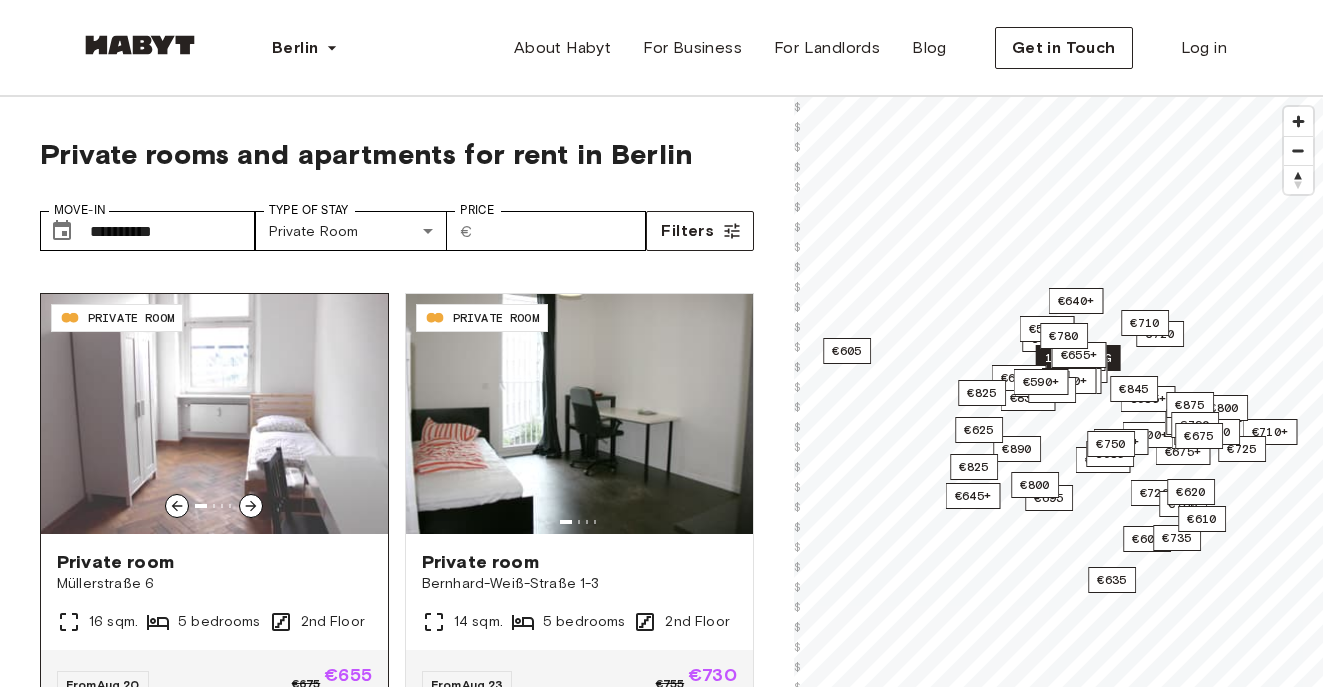 click 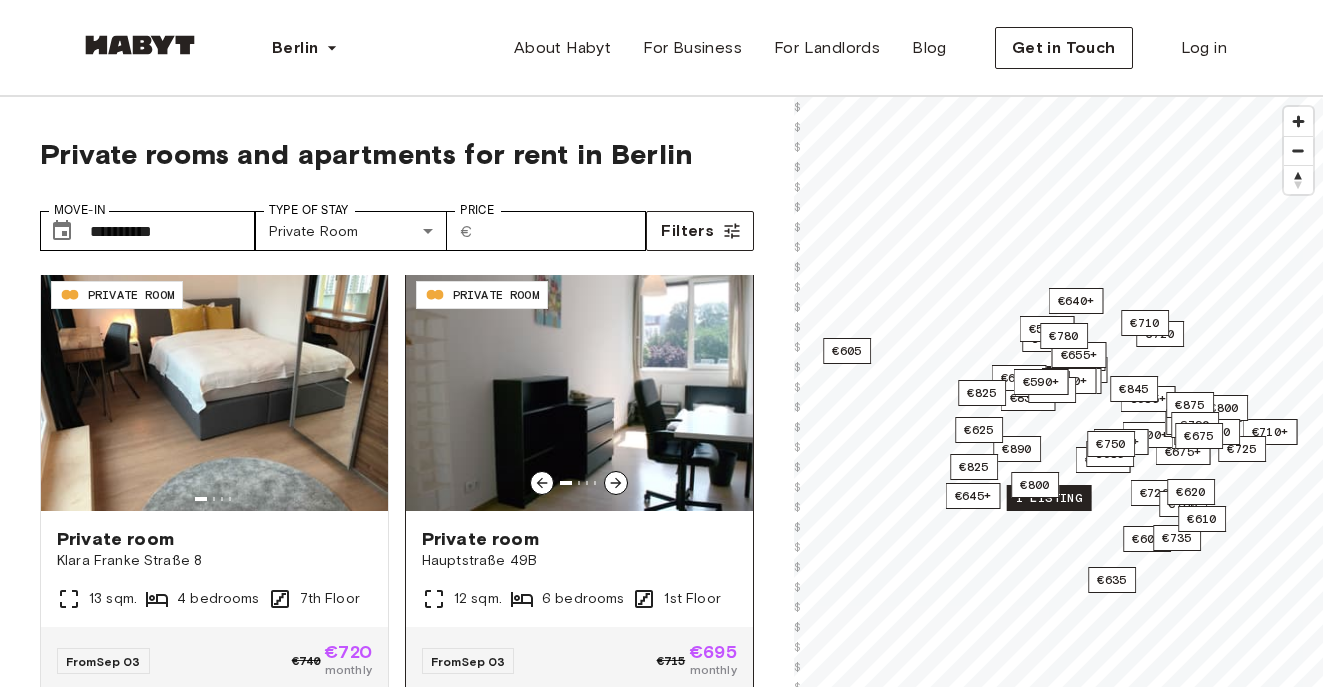 scroll, scrollTop: 1354, scrollLeft: 0, axis: vertical 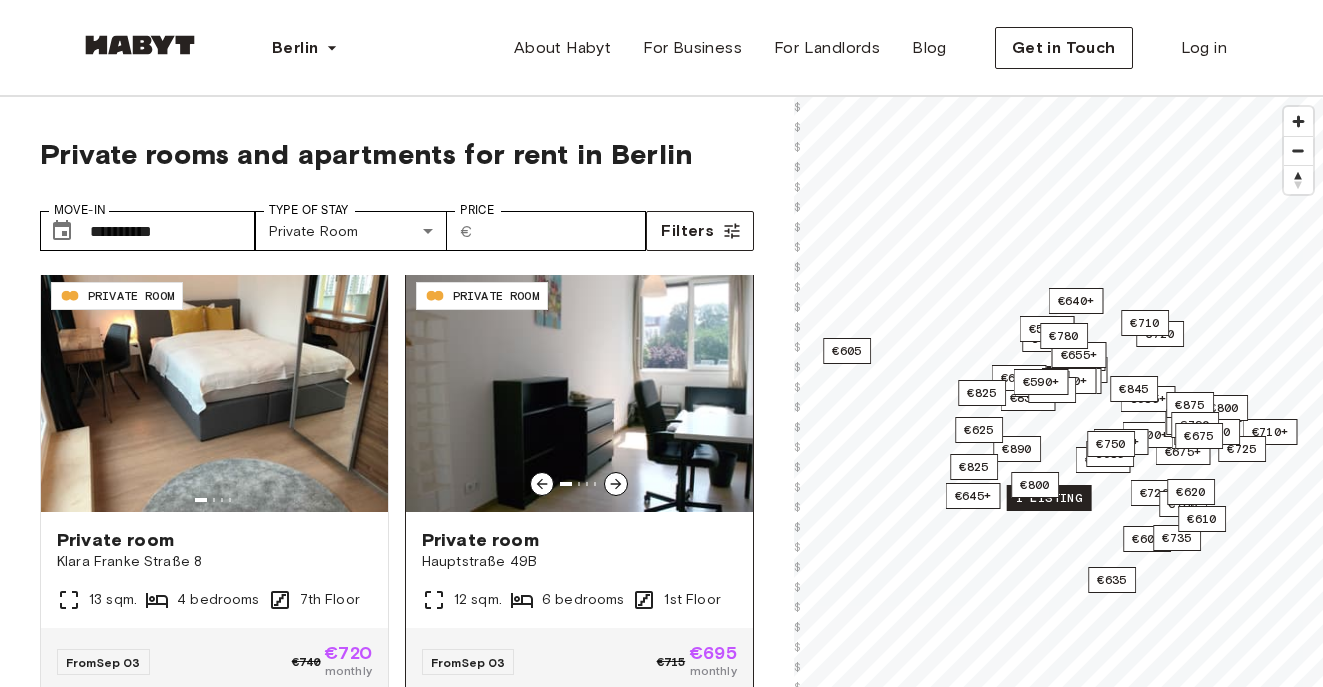 click 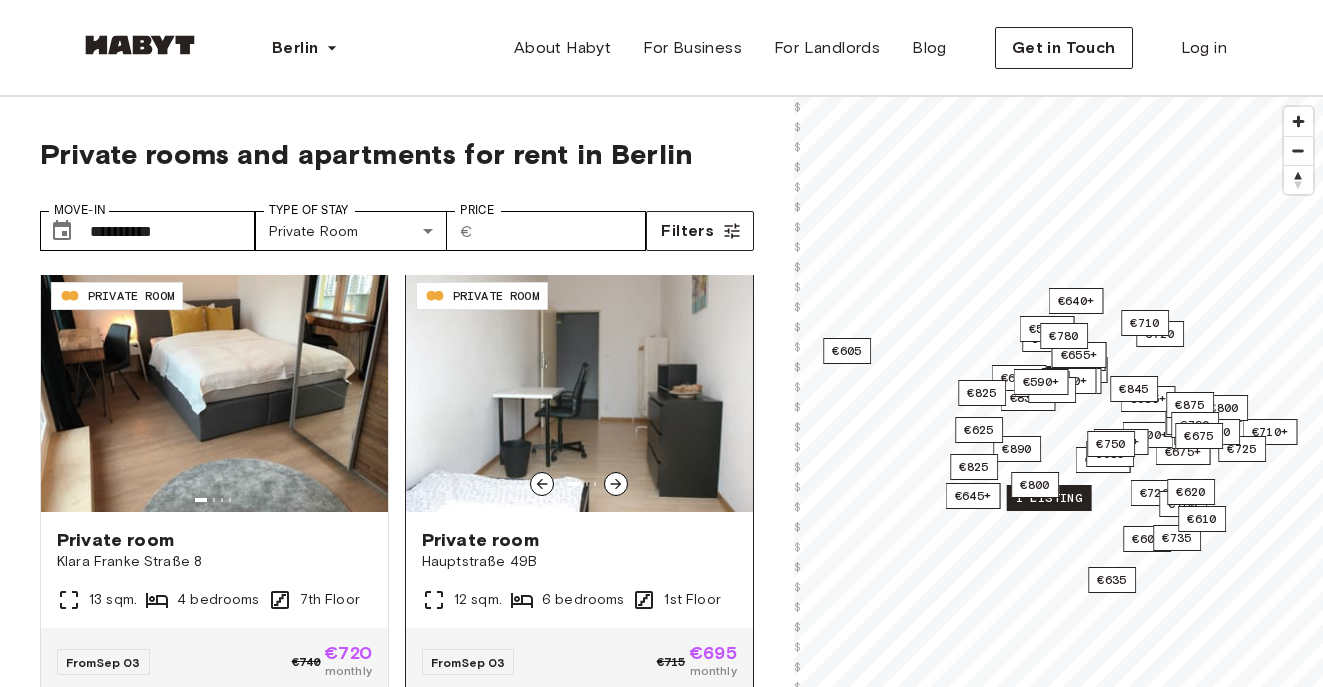 click 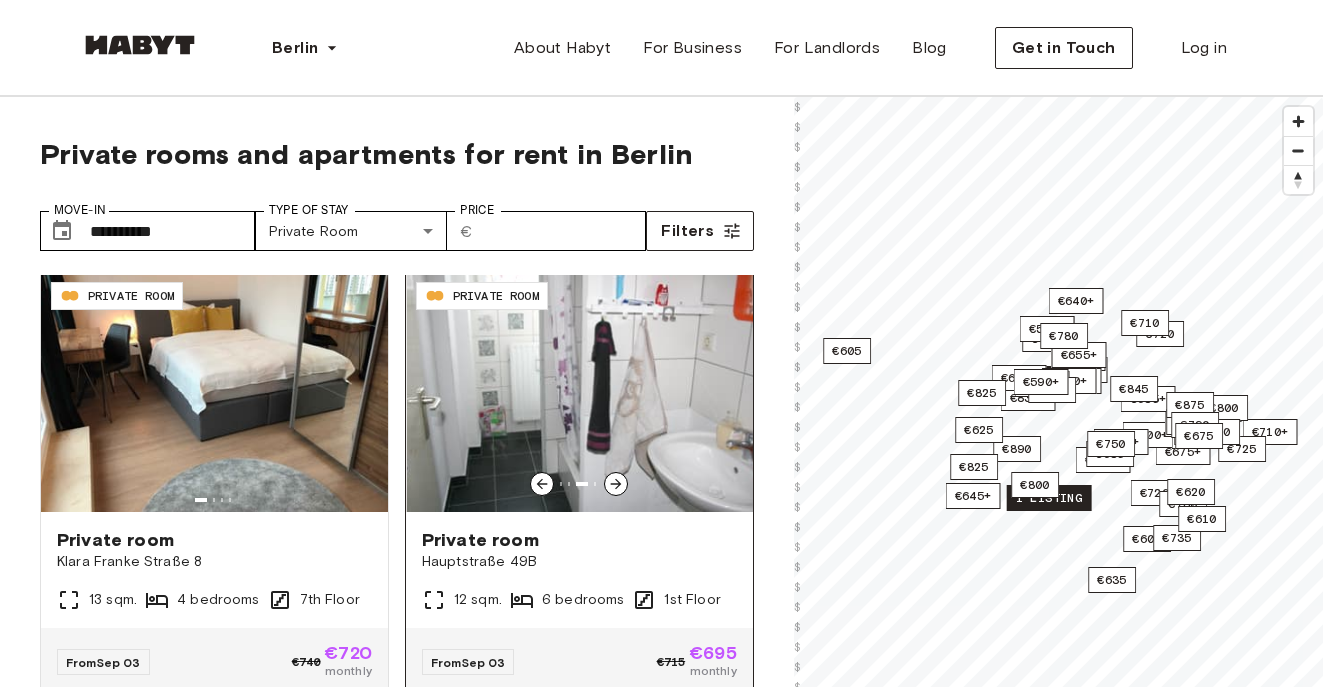 click 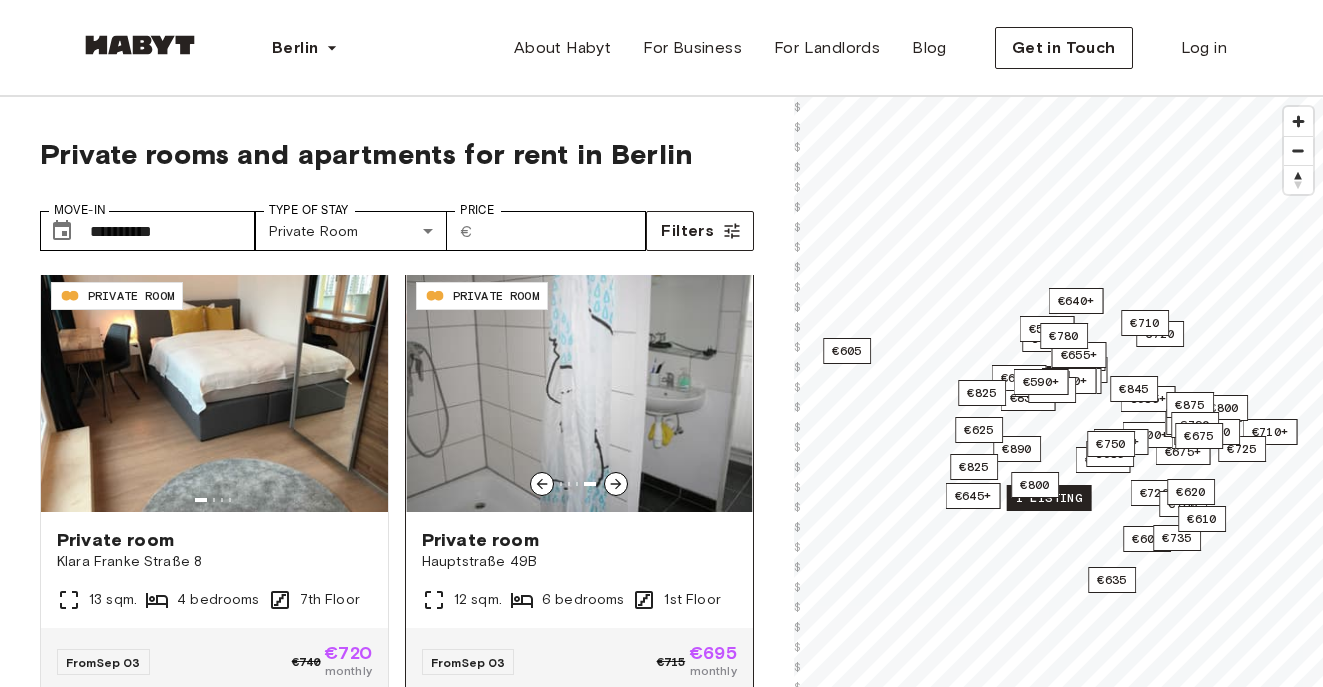 click 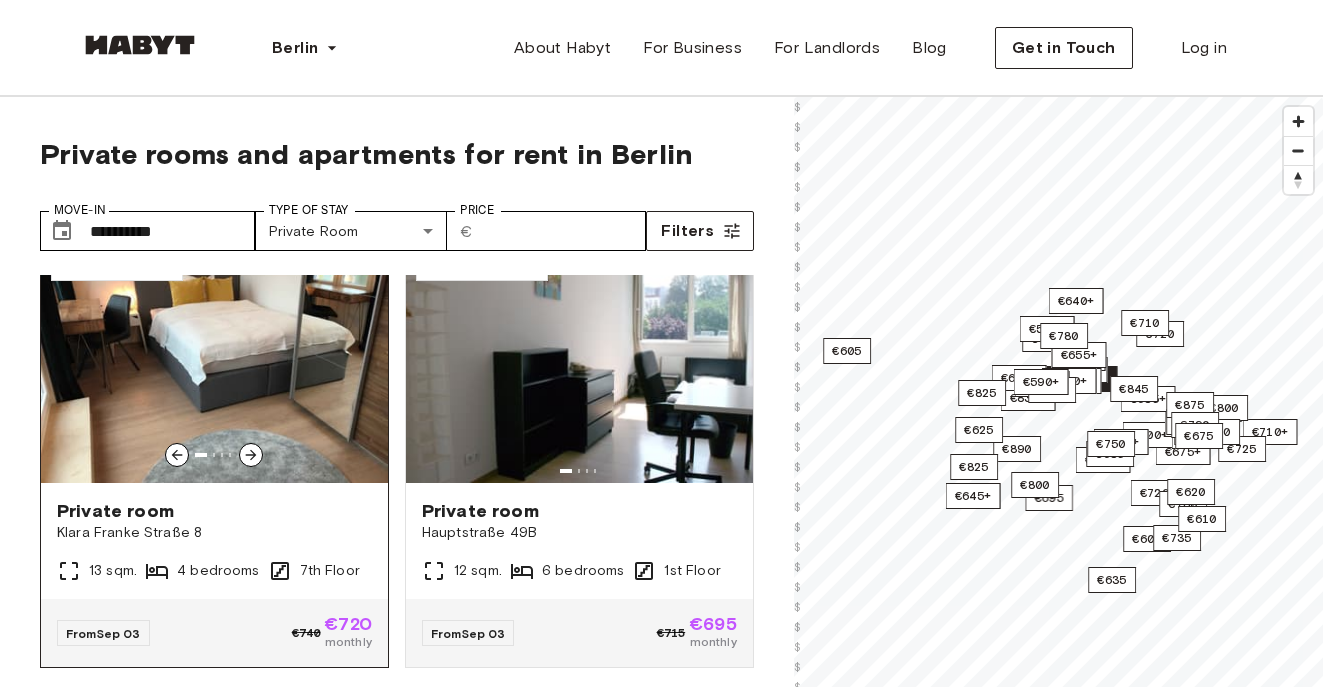 scroll, scrollTop: 1347, scrollLeft: 0, axis: vertical 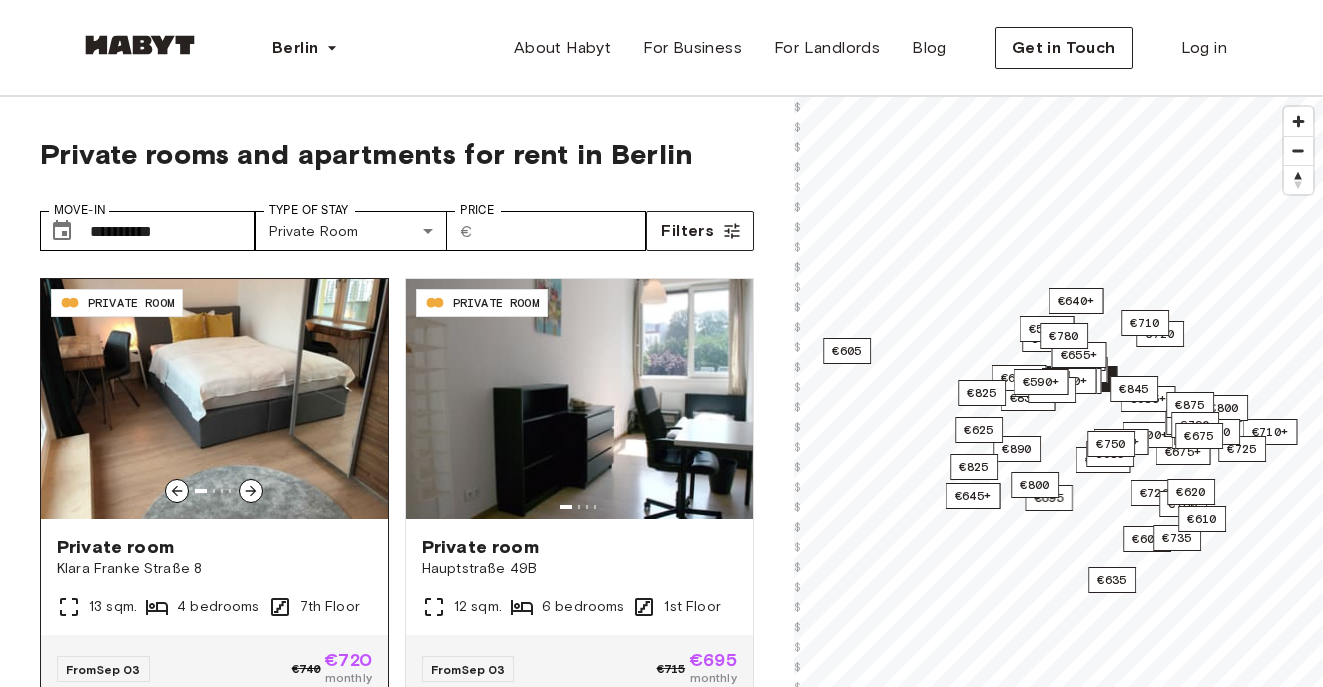 click 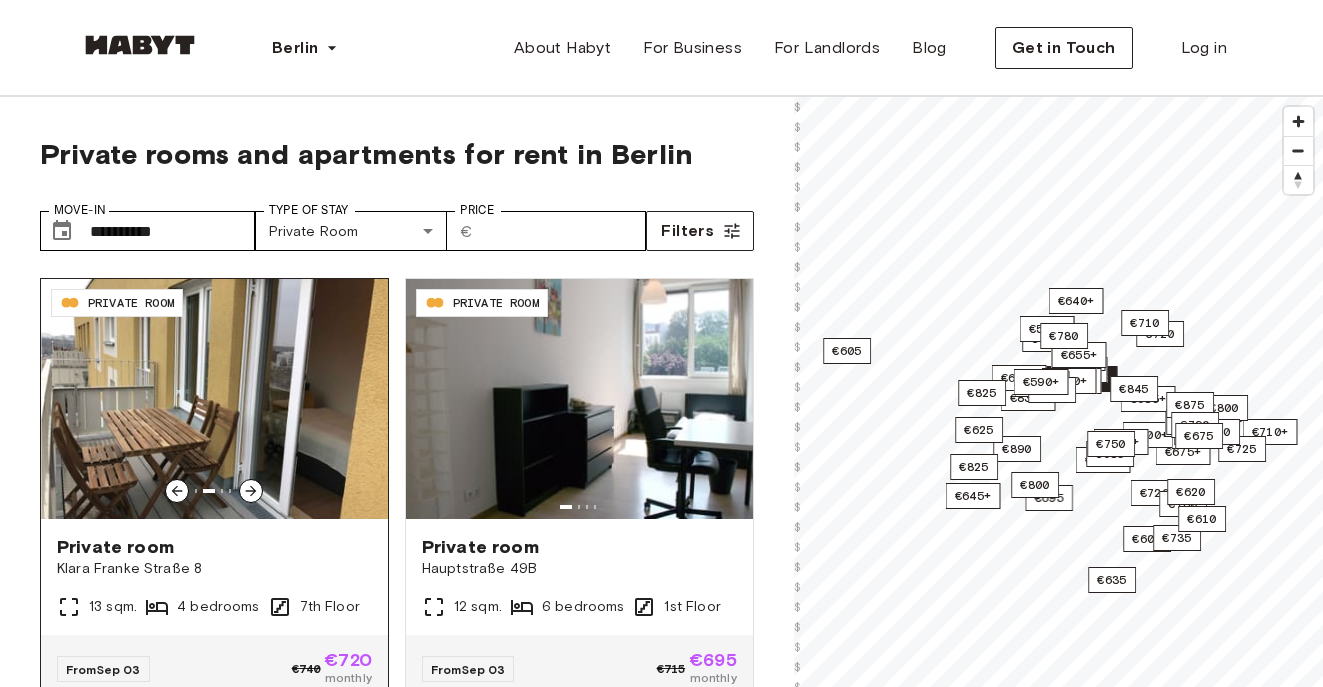 click 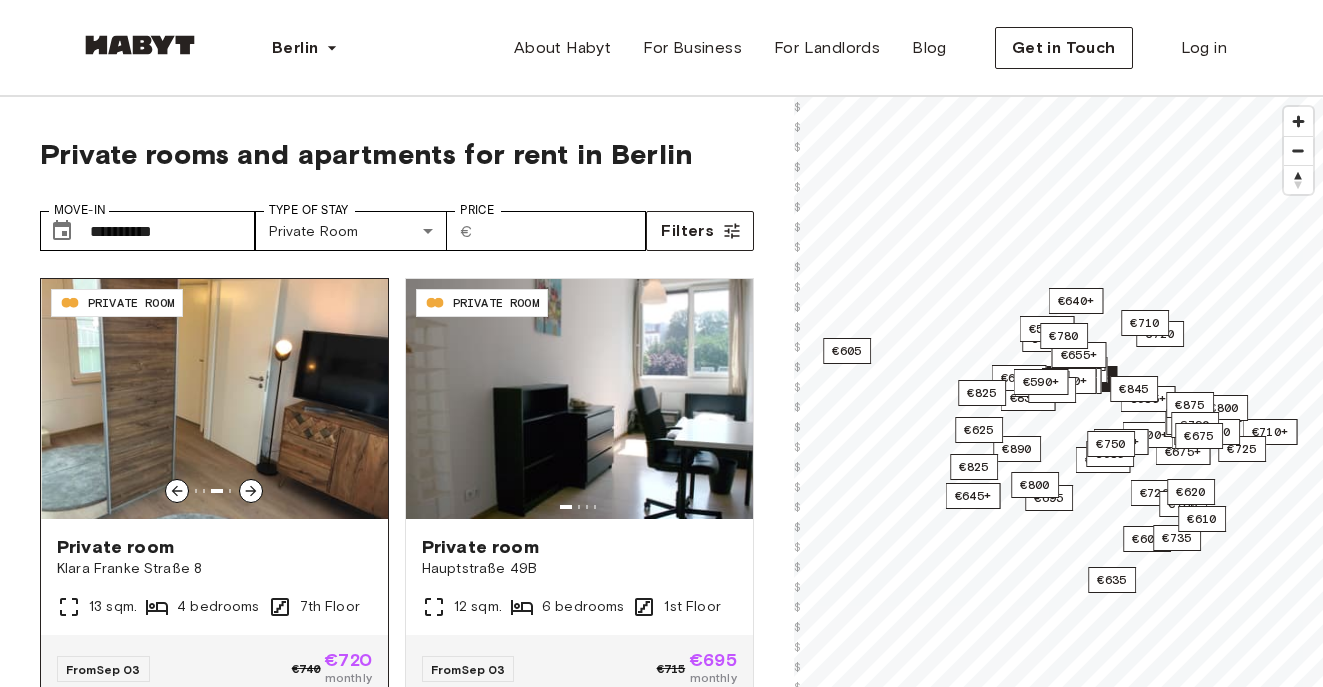 click 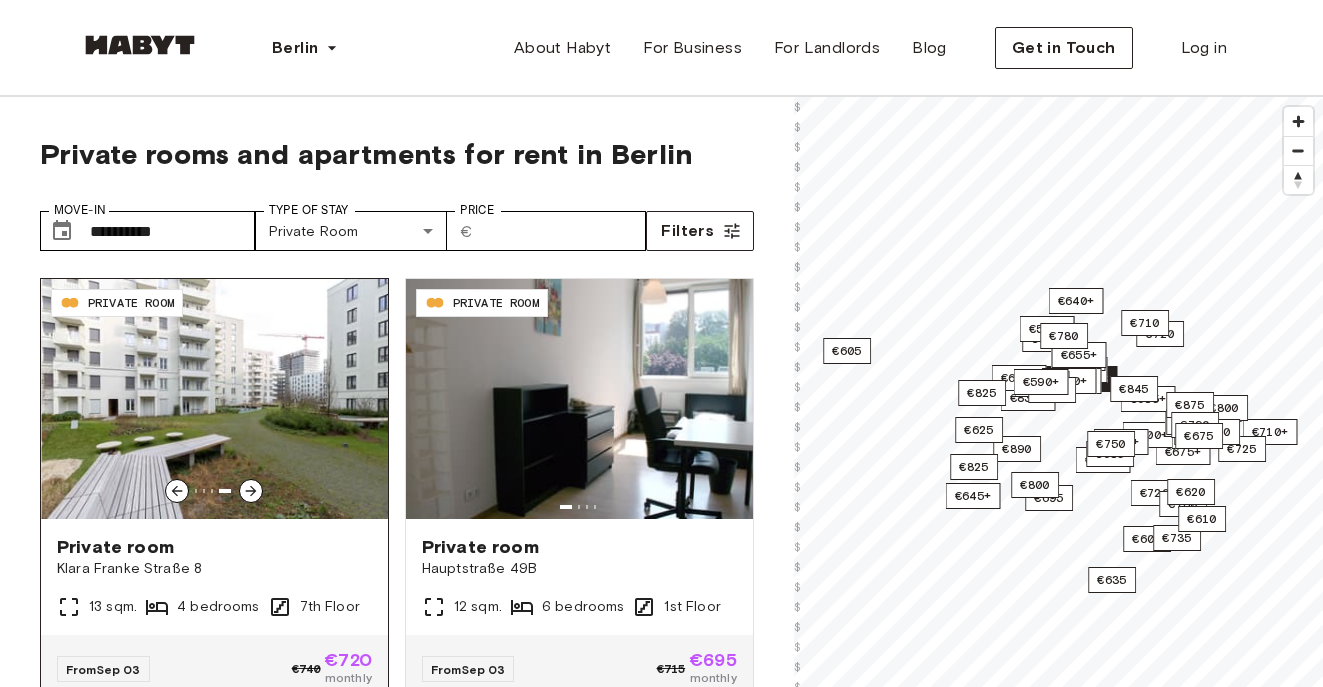 click 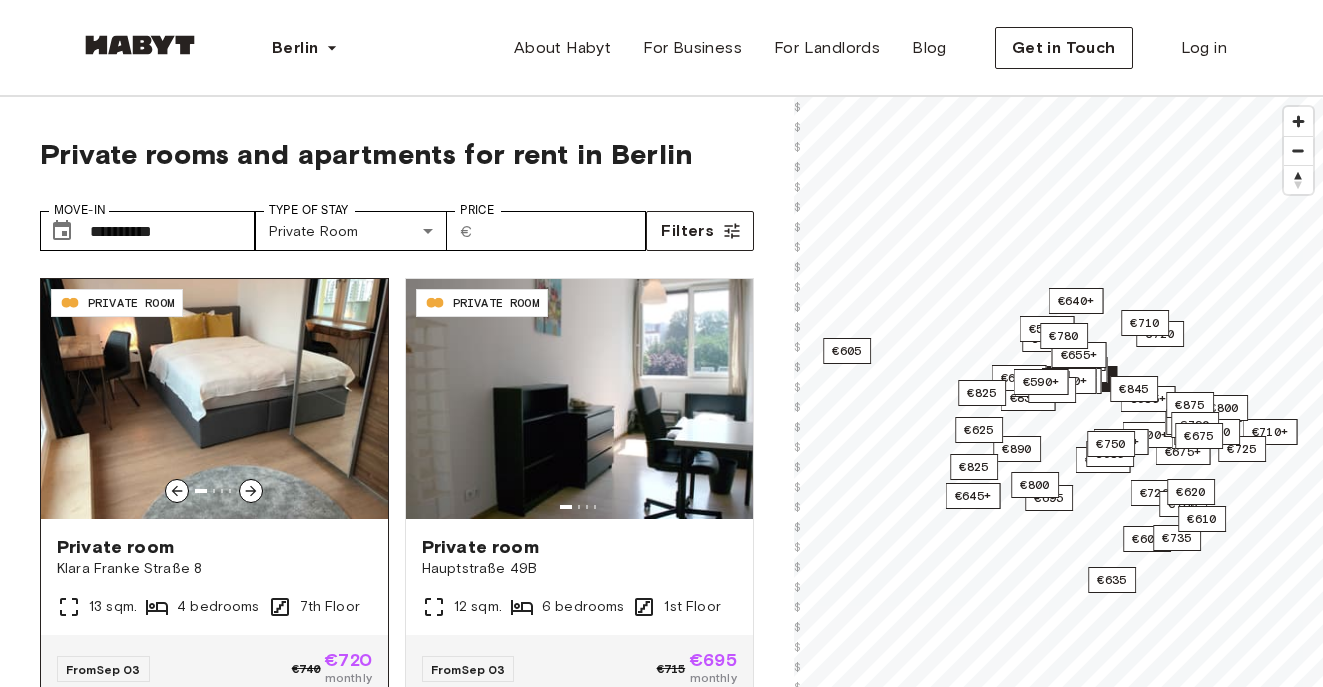 click 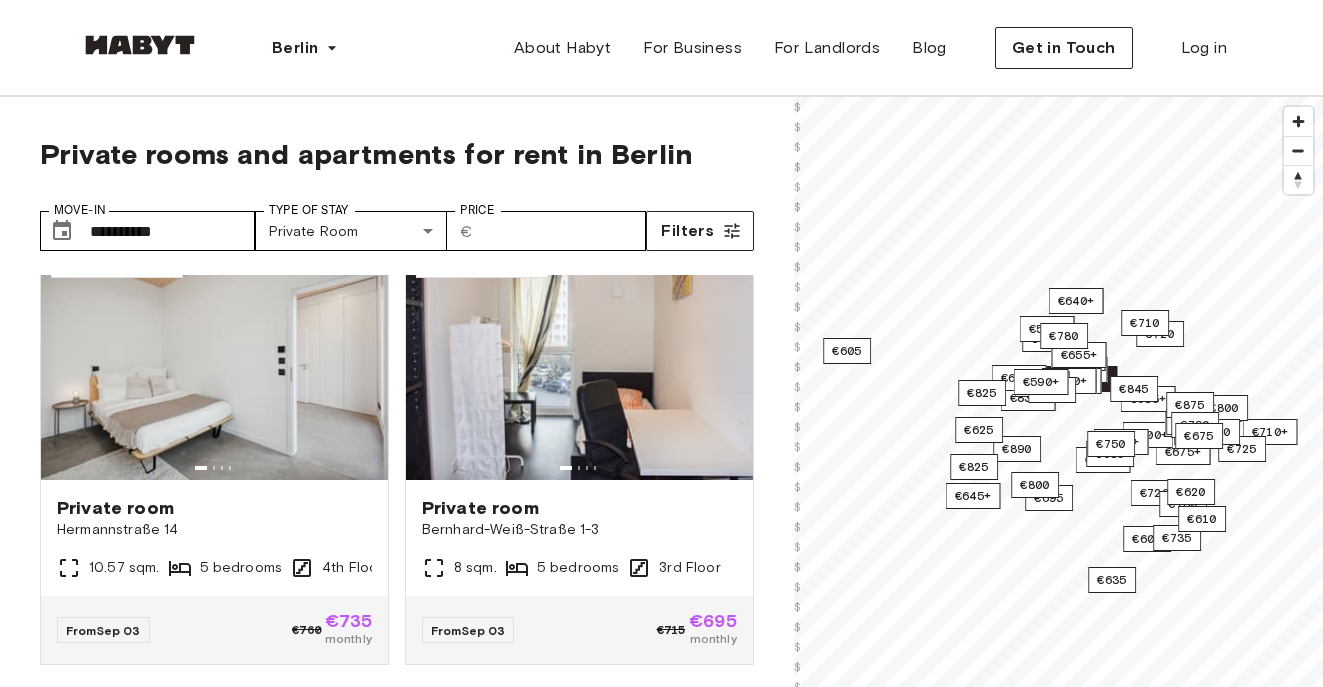 scroll, scrollTop: 1843, scrollLeft: 0, axis: vertical 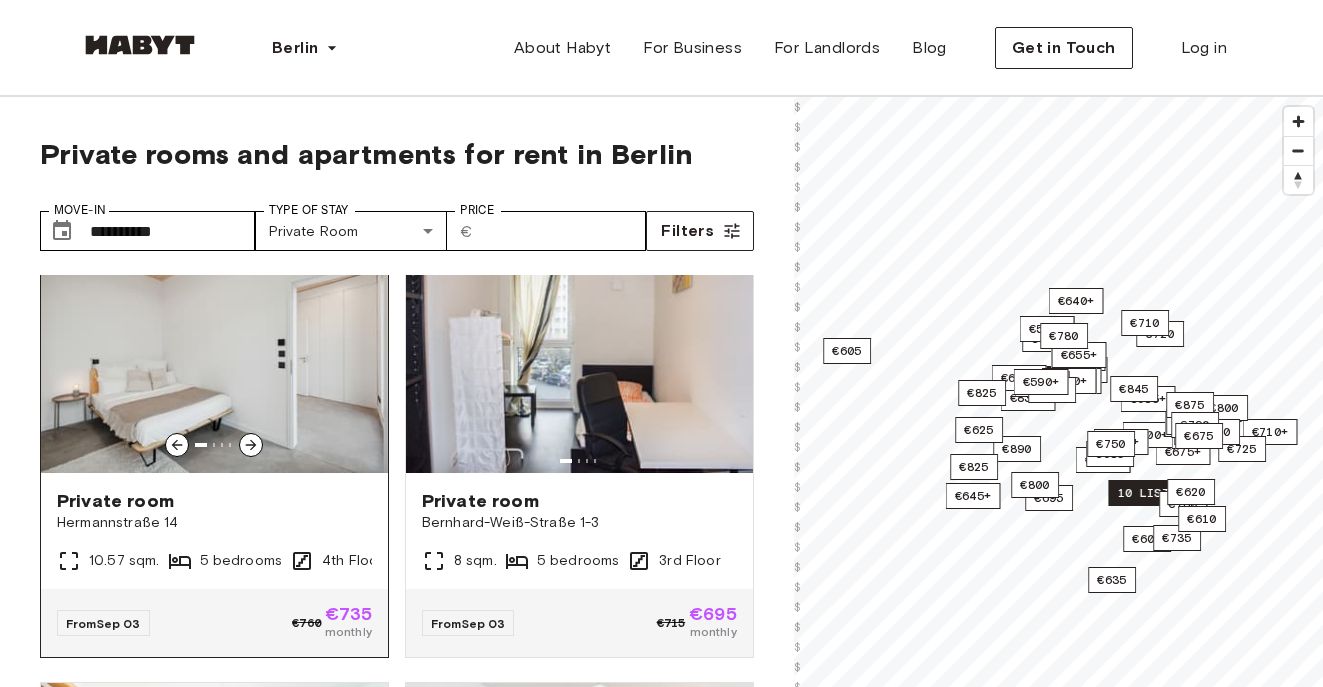 click 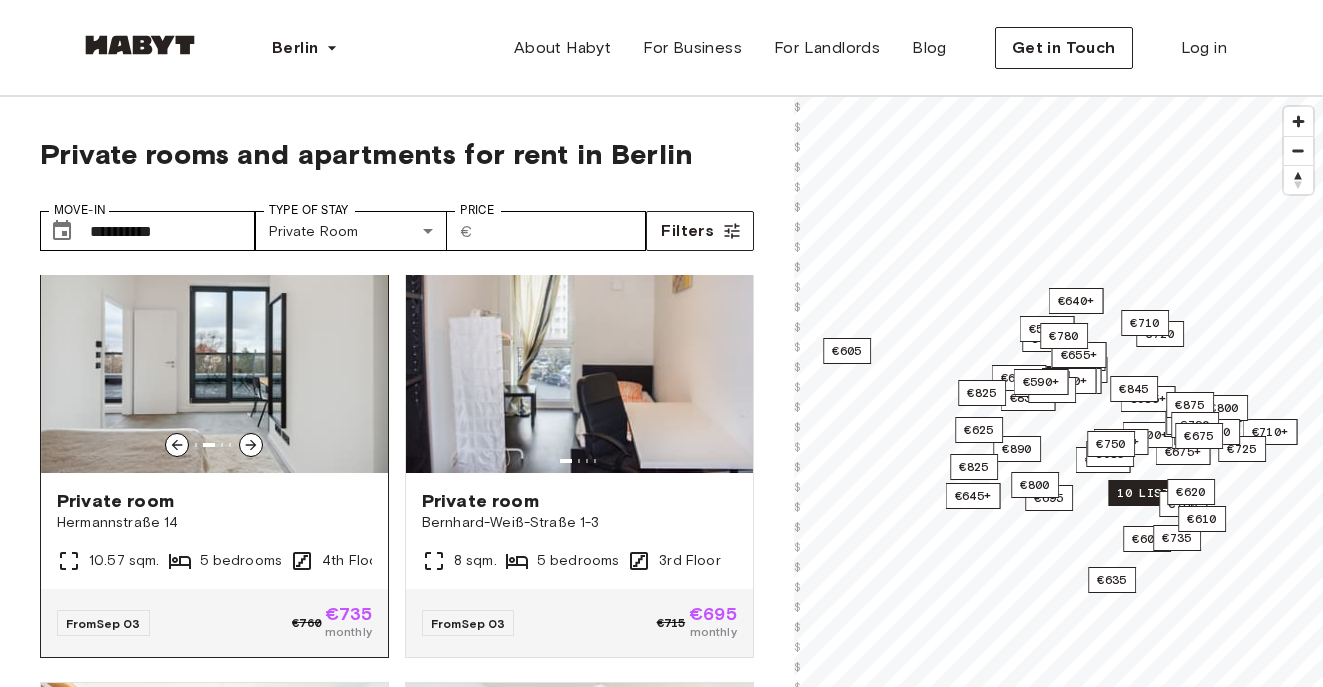 click 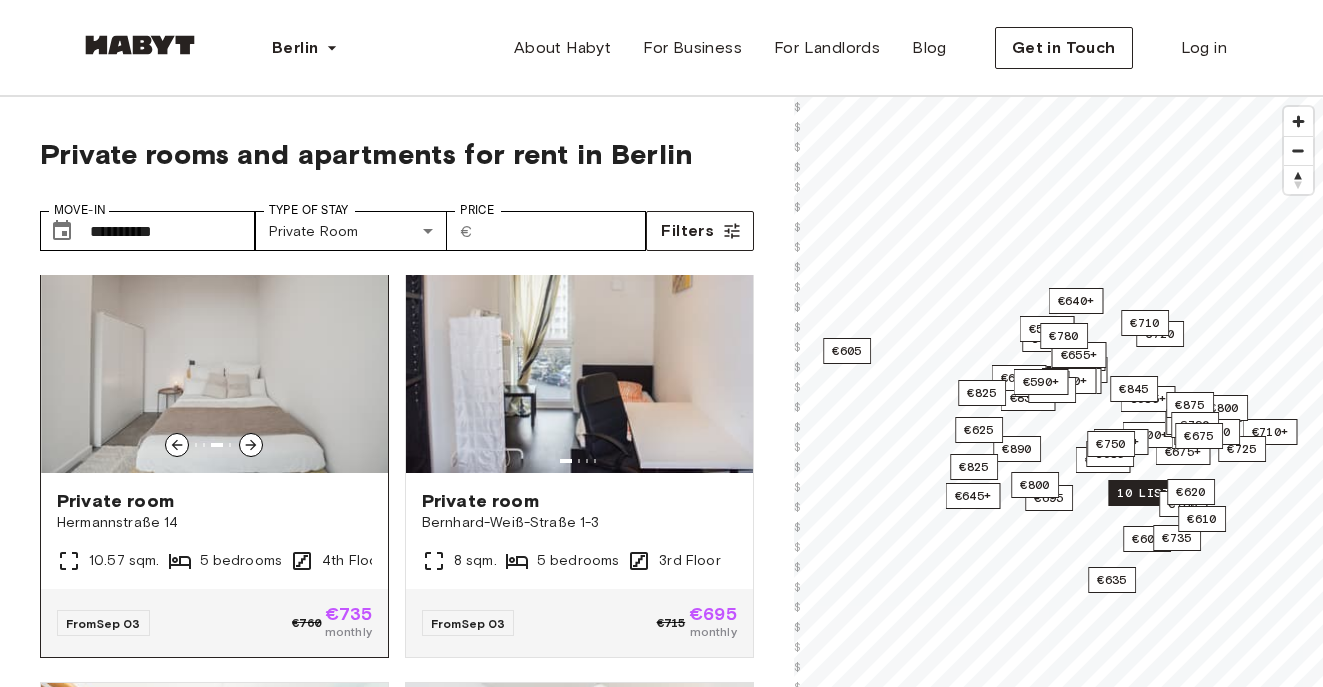 click 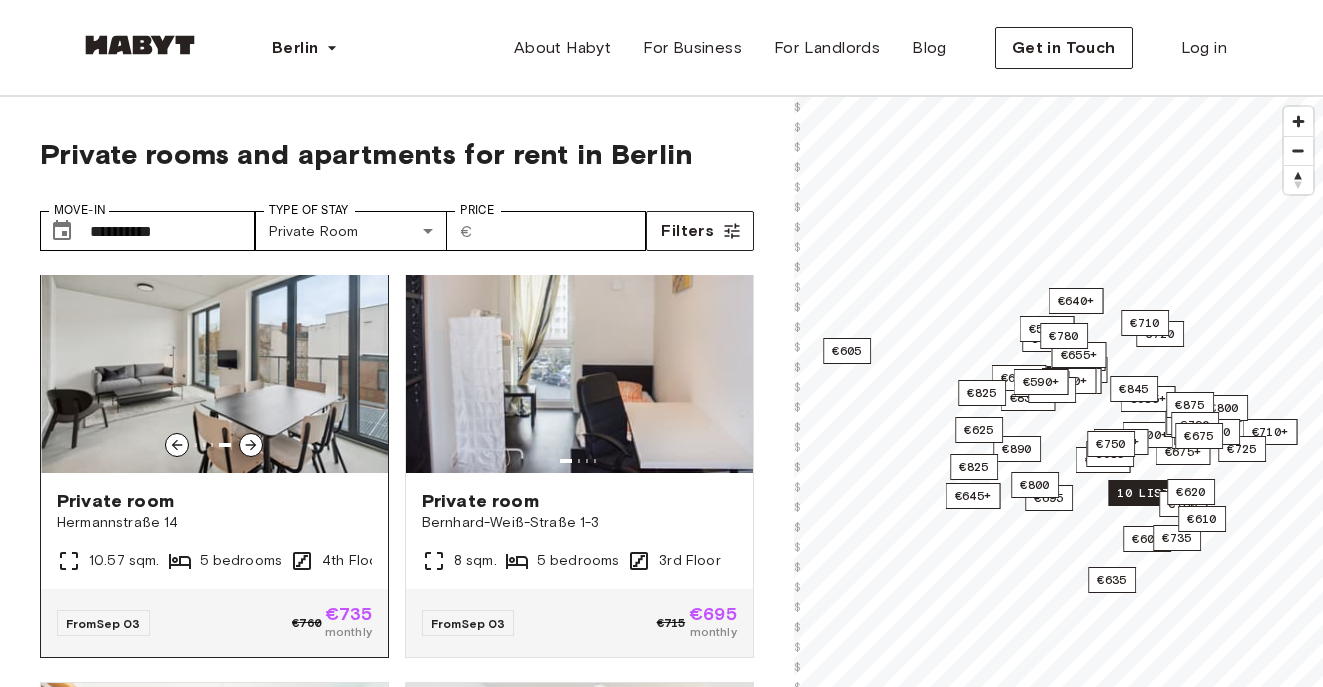 click 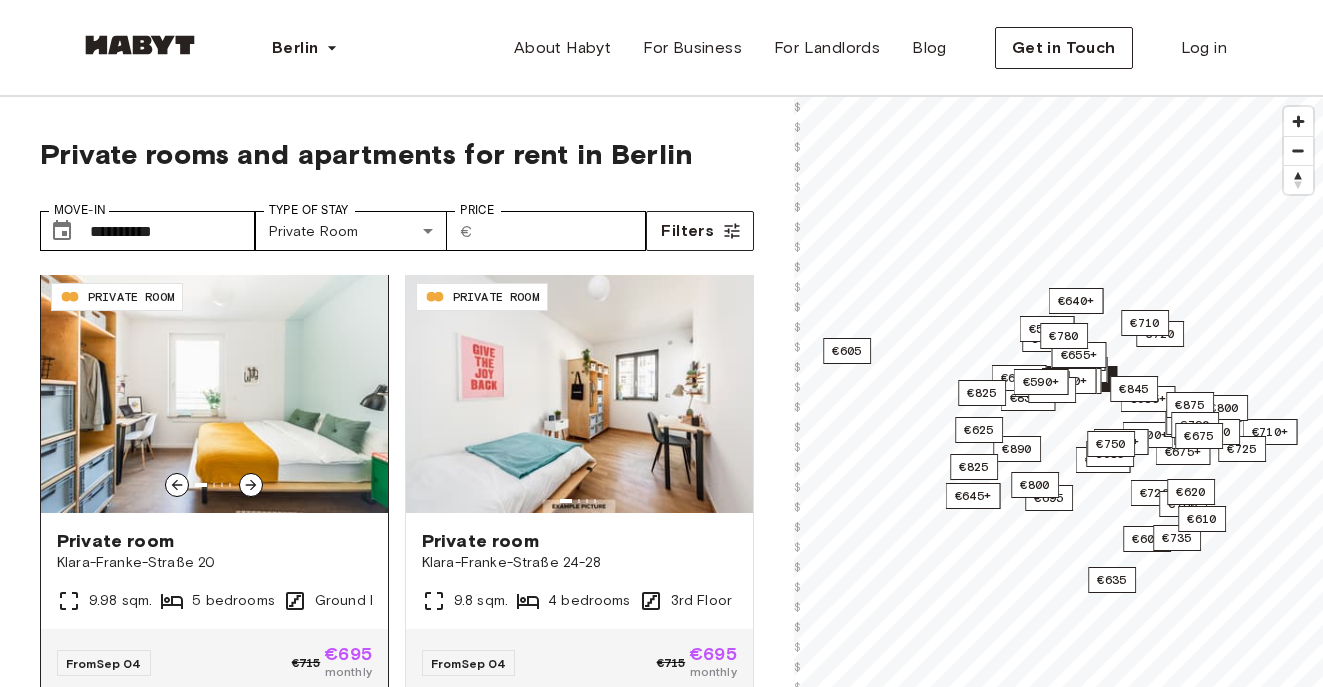 scroll, scrollTop: 2250, scrollLeft: 0, axis: vertical 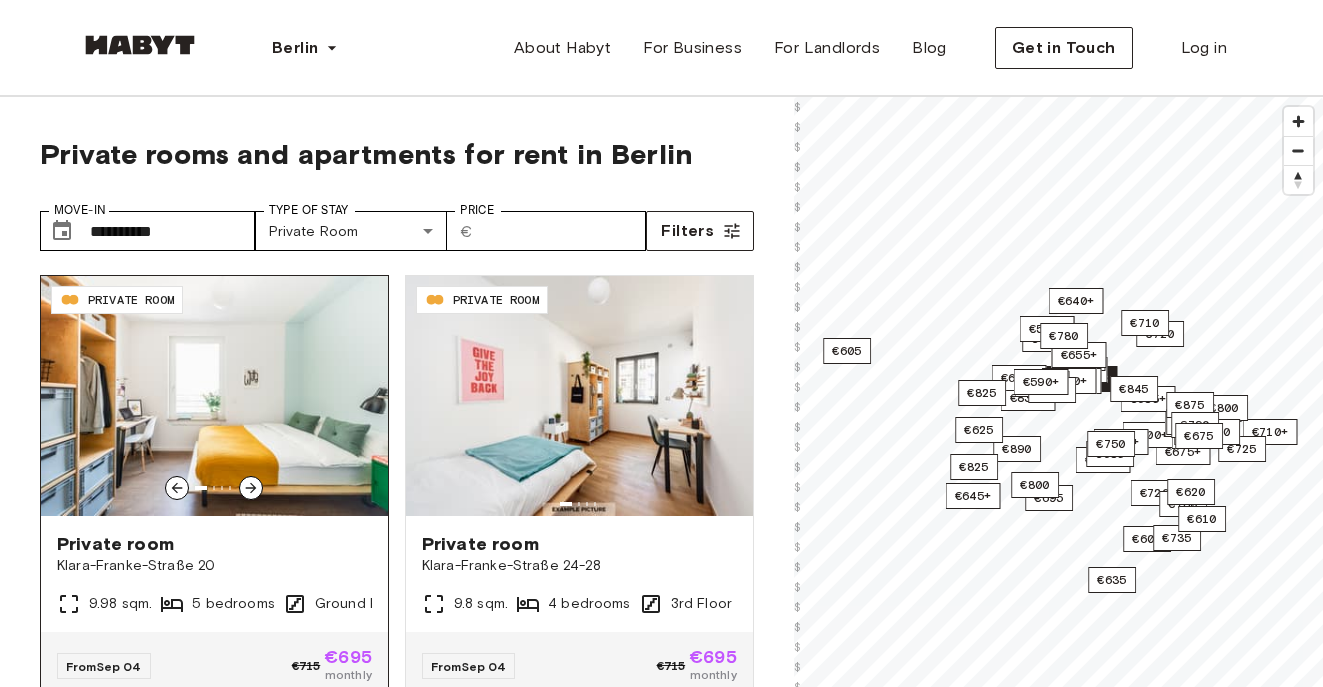 click 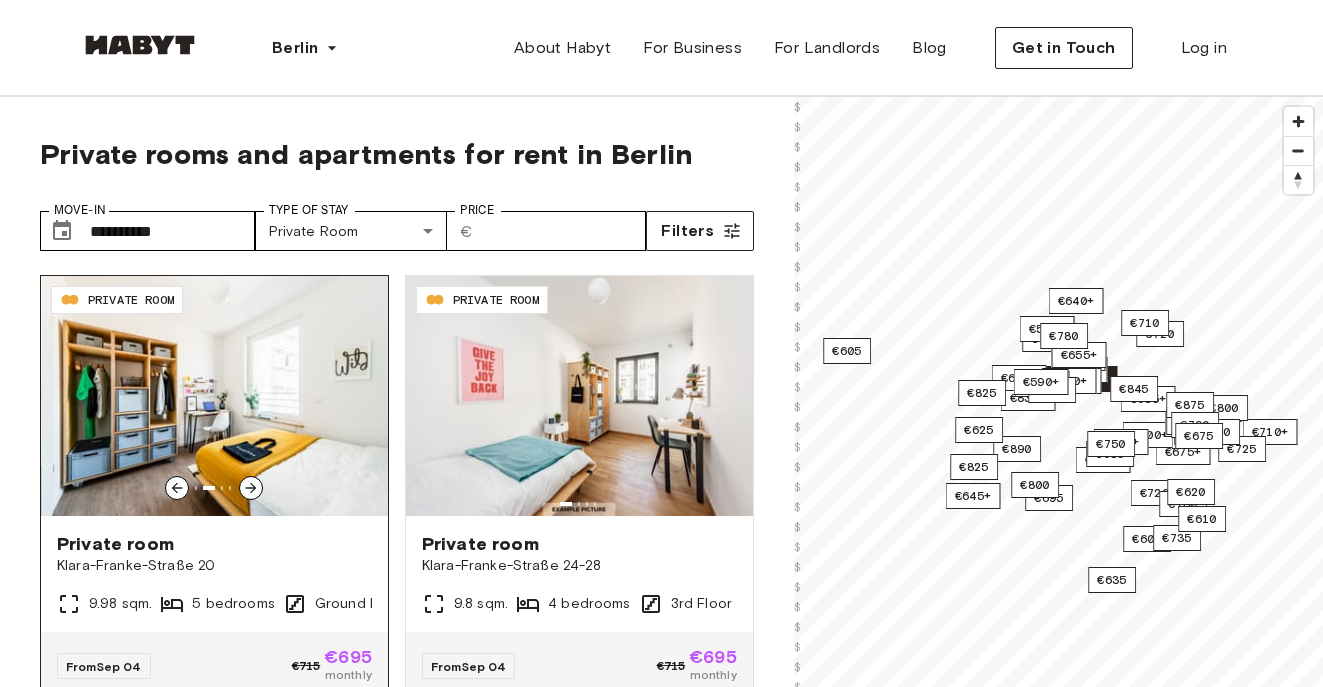 click 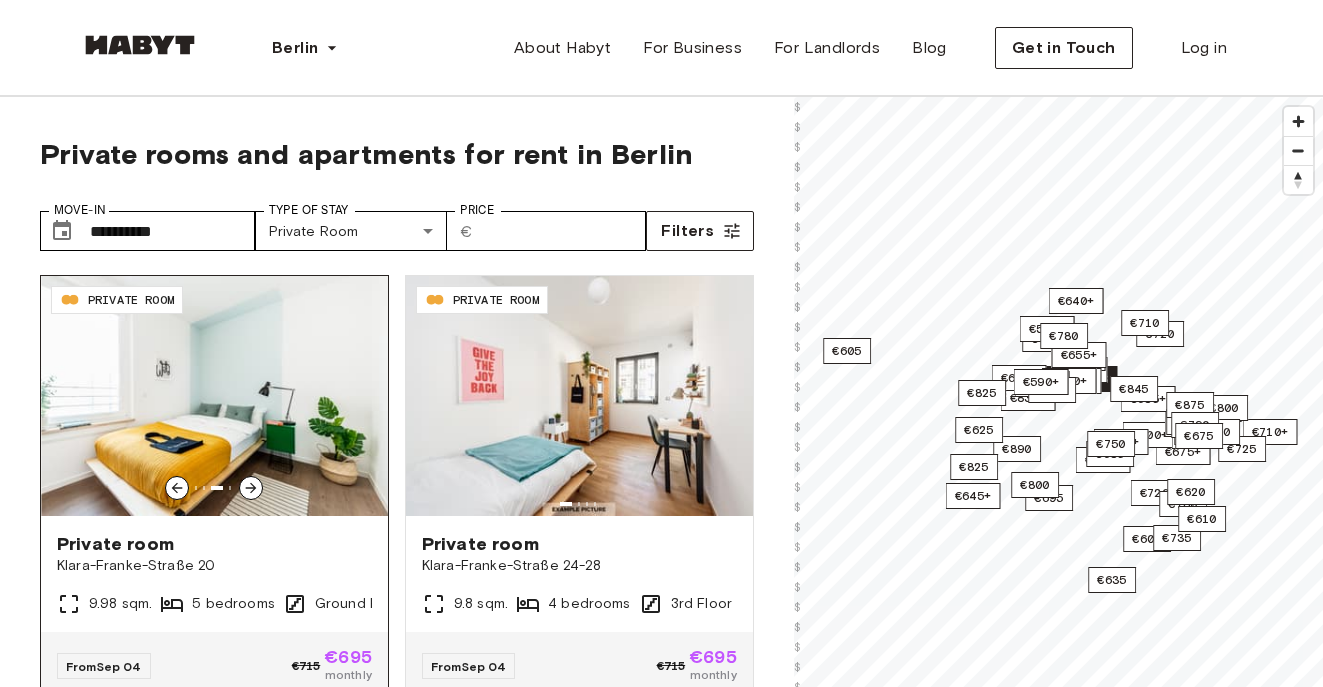 click 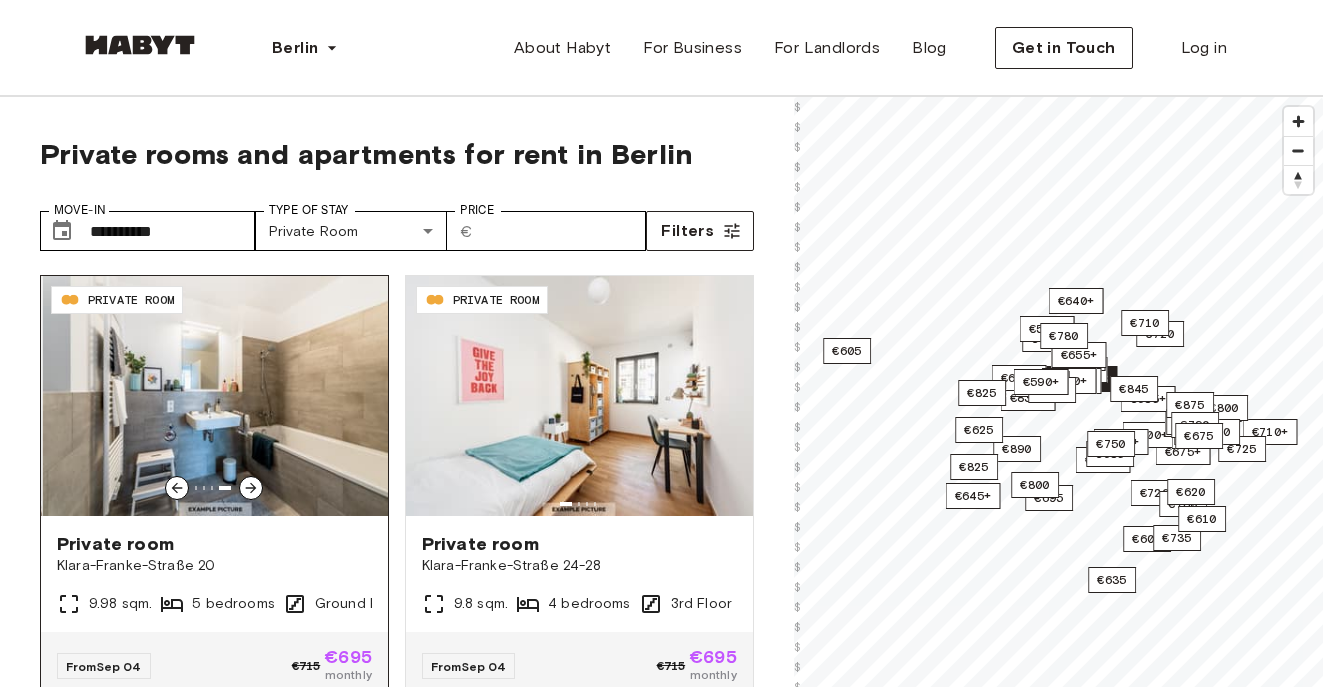 click 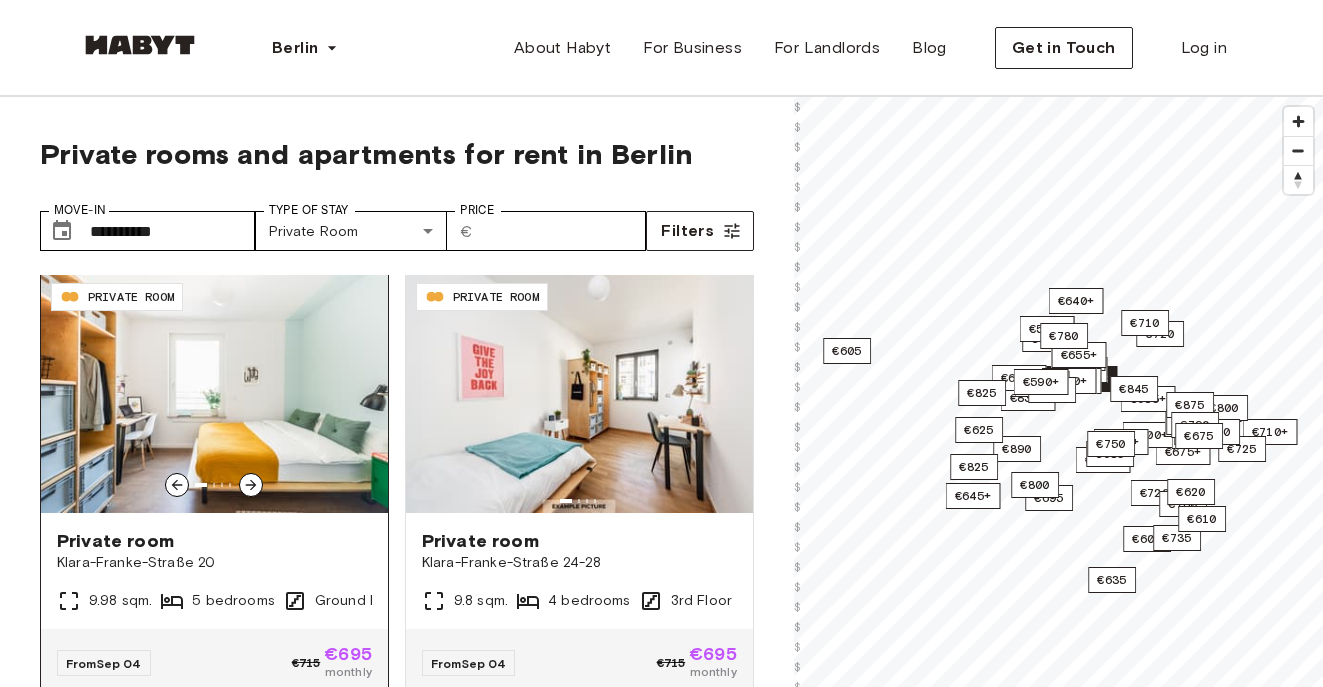 scroll, scrollTop: 2251, scrollLeft: 0, axis: vertical 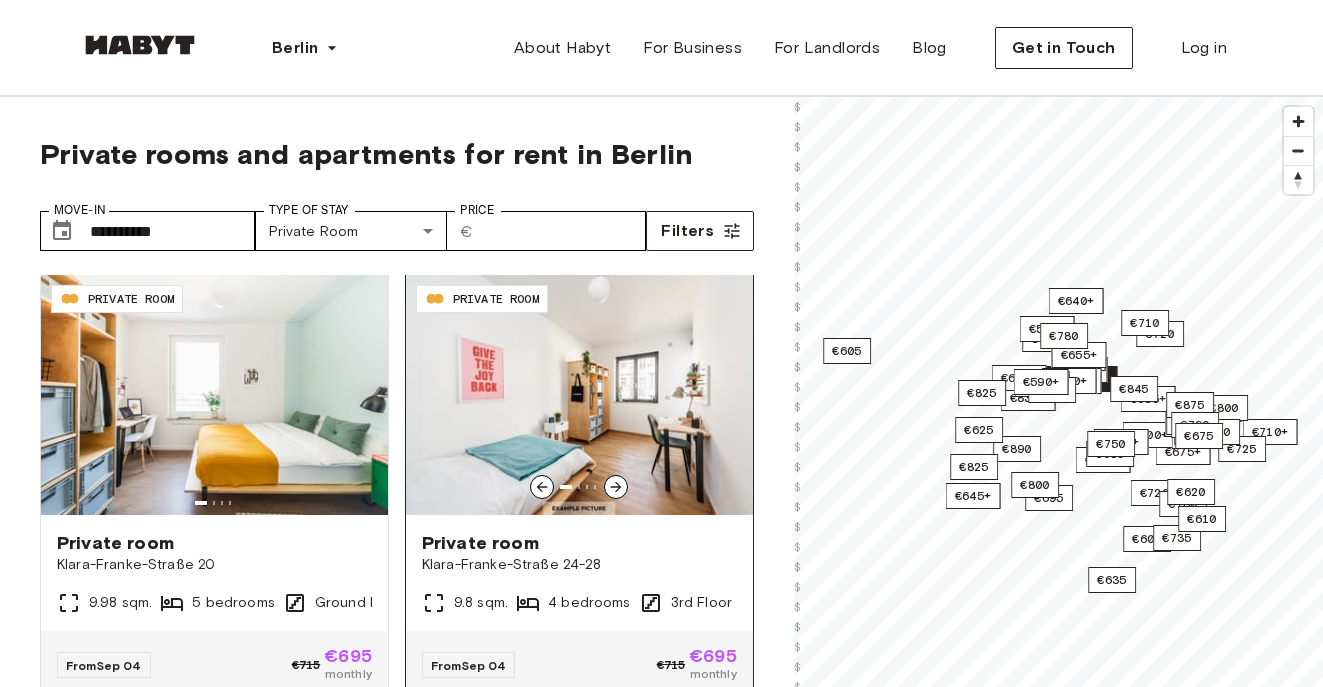 click 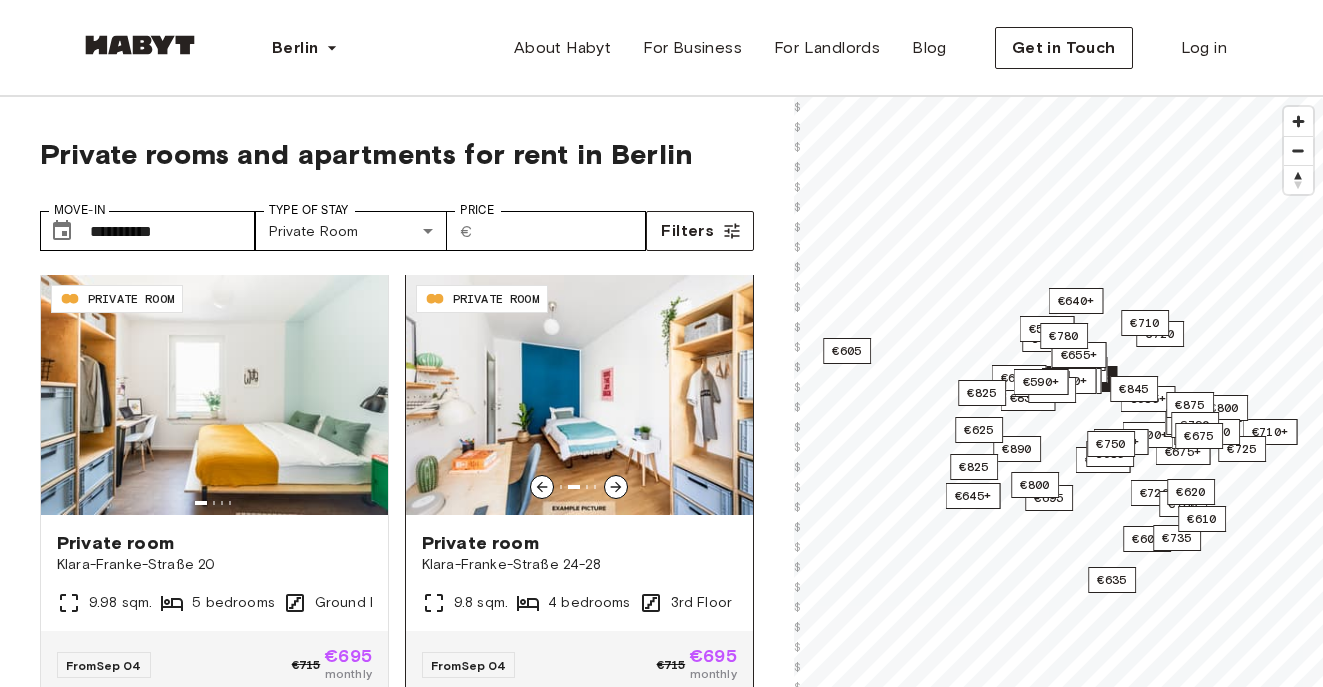 click 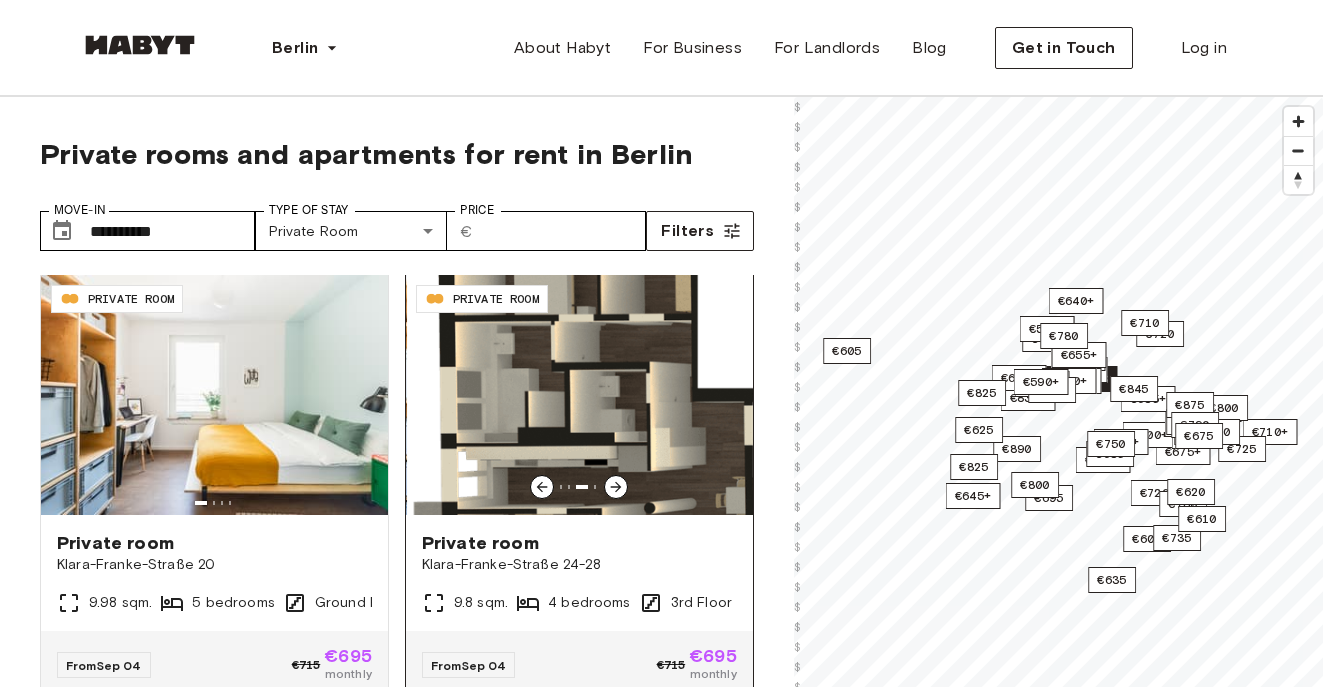 click 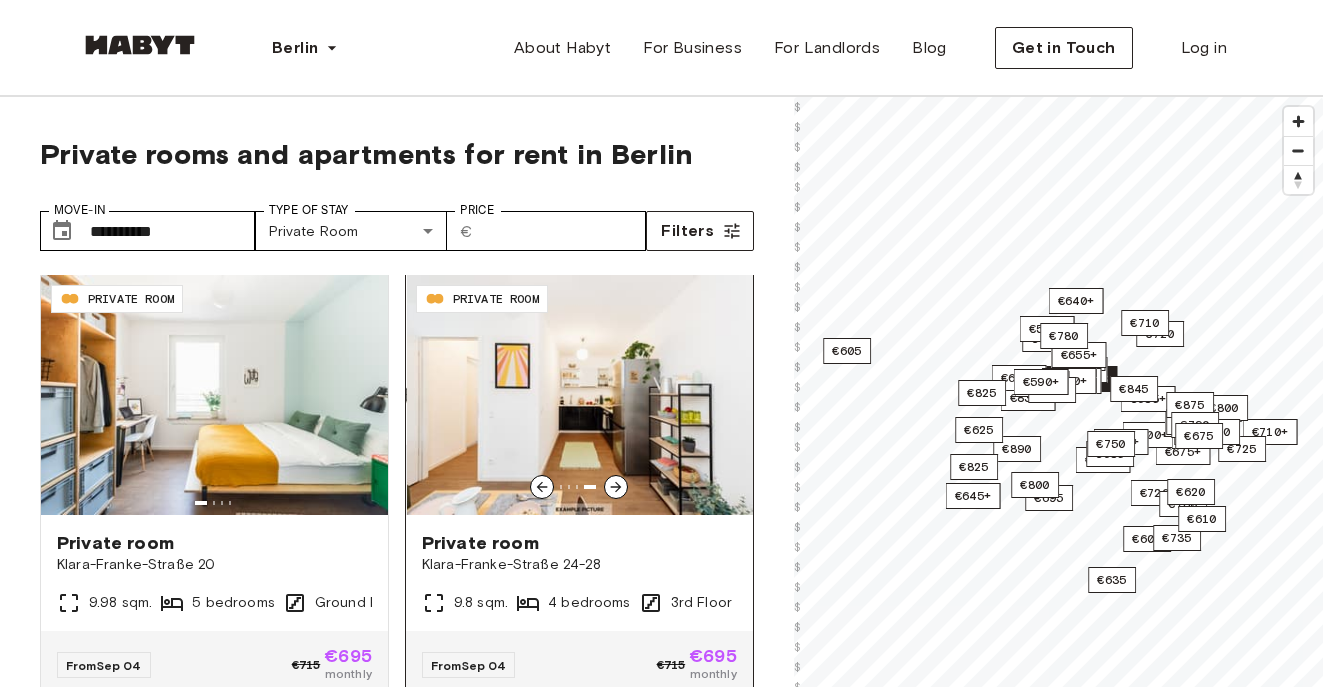 click 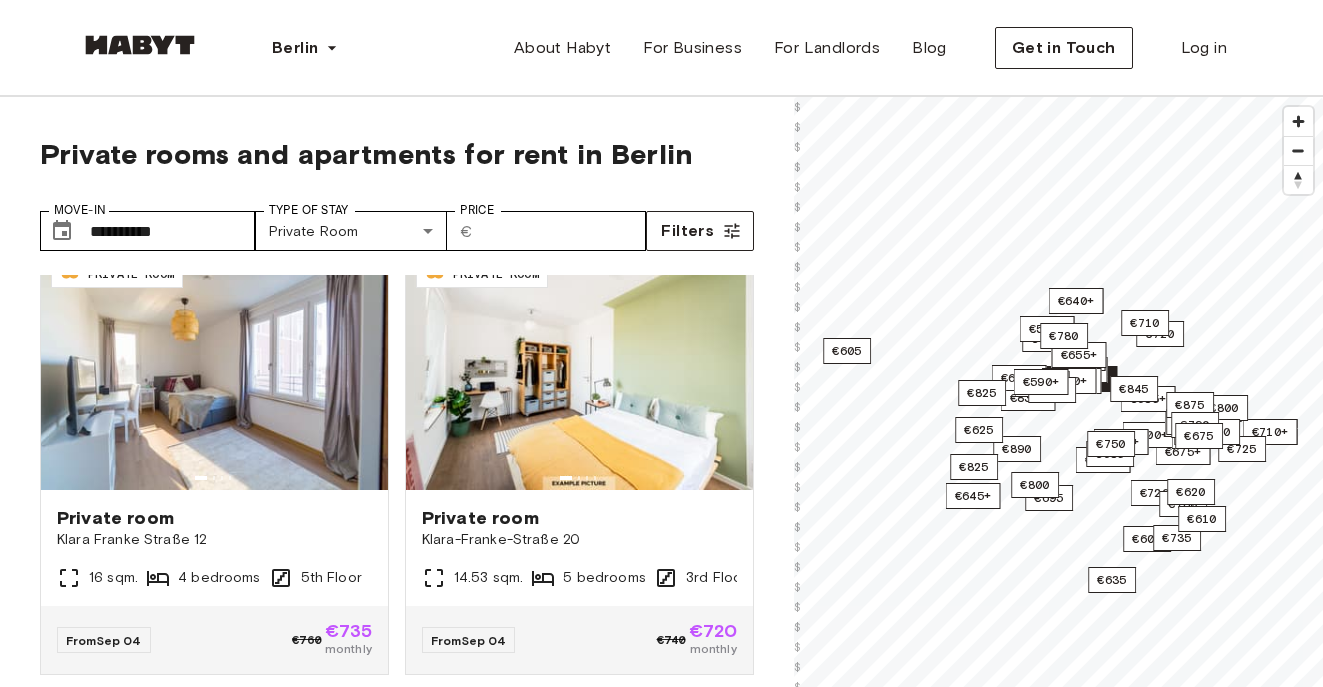 scroll, scrollTop: 2731, scrollLeft: 0, axis: vertical 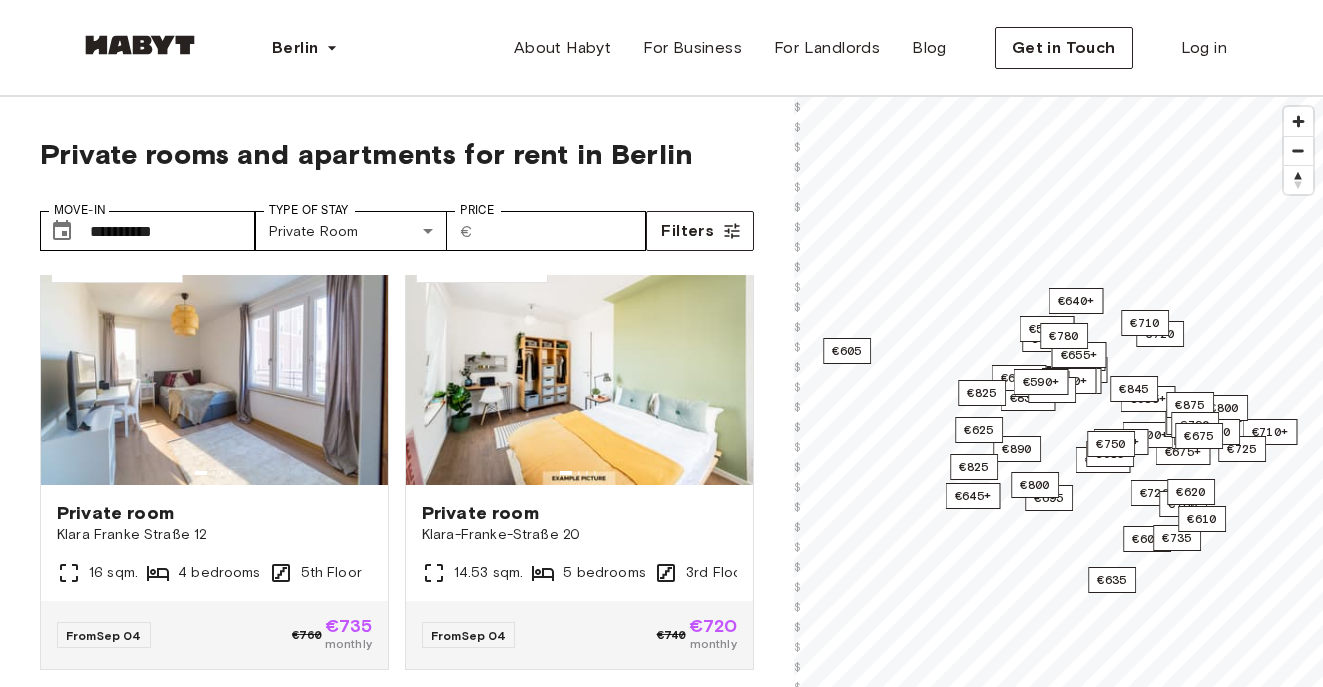 click on "Private rooms and apartments for rent in Berlin" at bounding box center (397, 154) 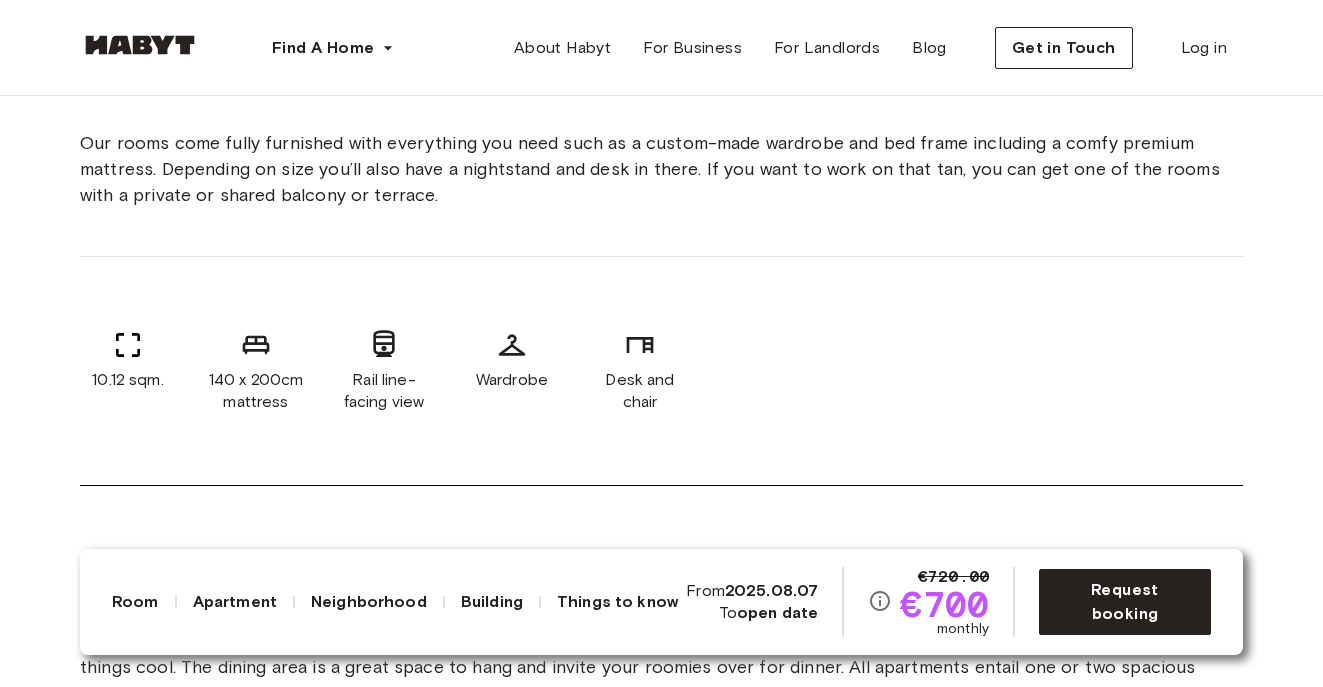 scroll, scrollTop: 0, scrollLeft: 0, axis: both 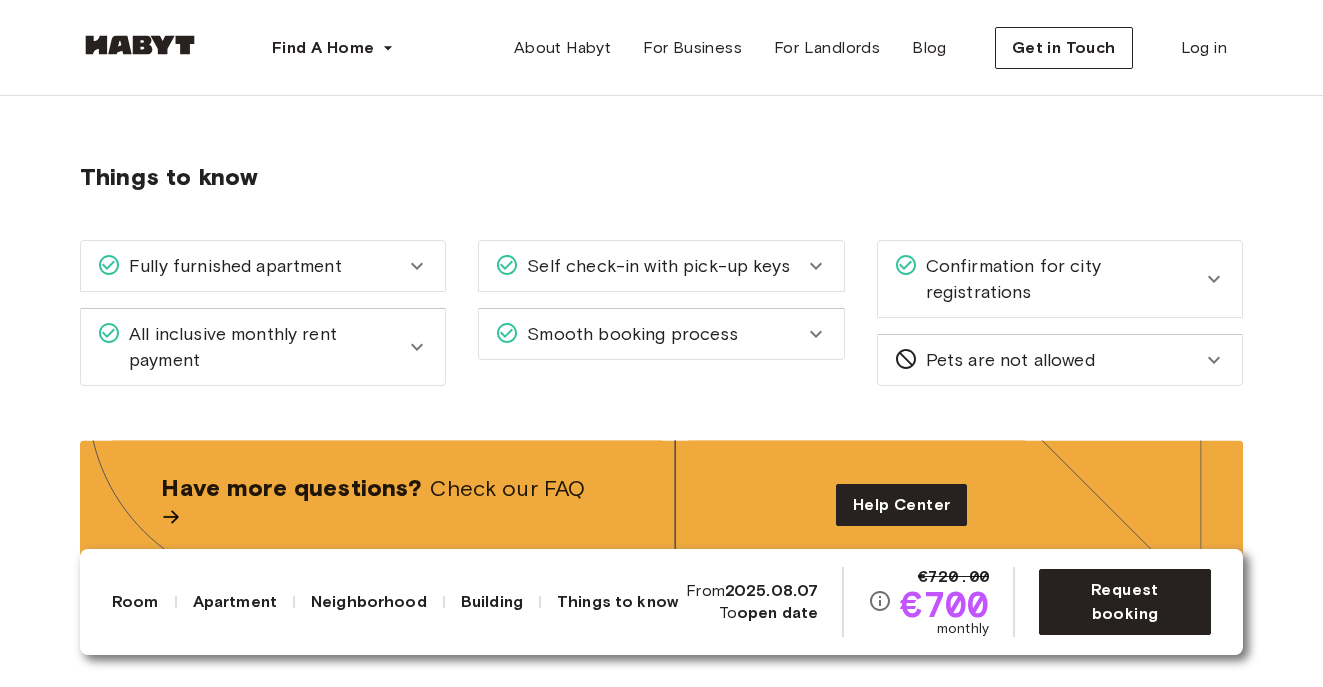 click on "Self check-in with pick-up keys" at bounding box center (649, 266) 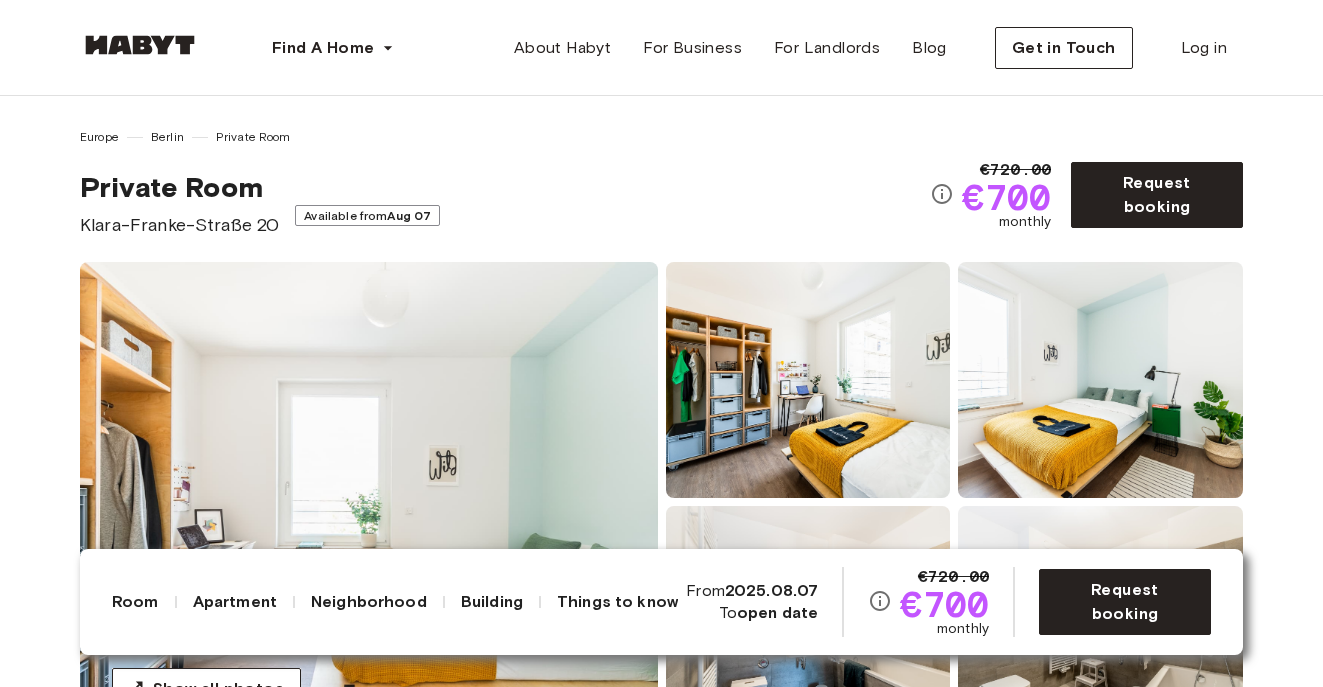 scroll, scrollTop: 0, scrollLeft: 0, axis: both 